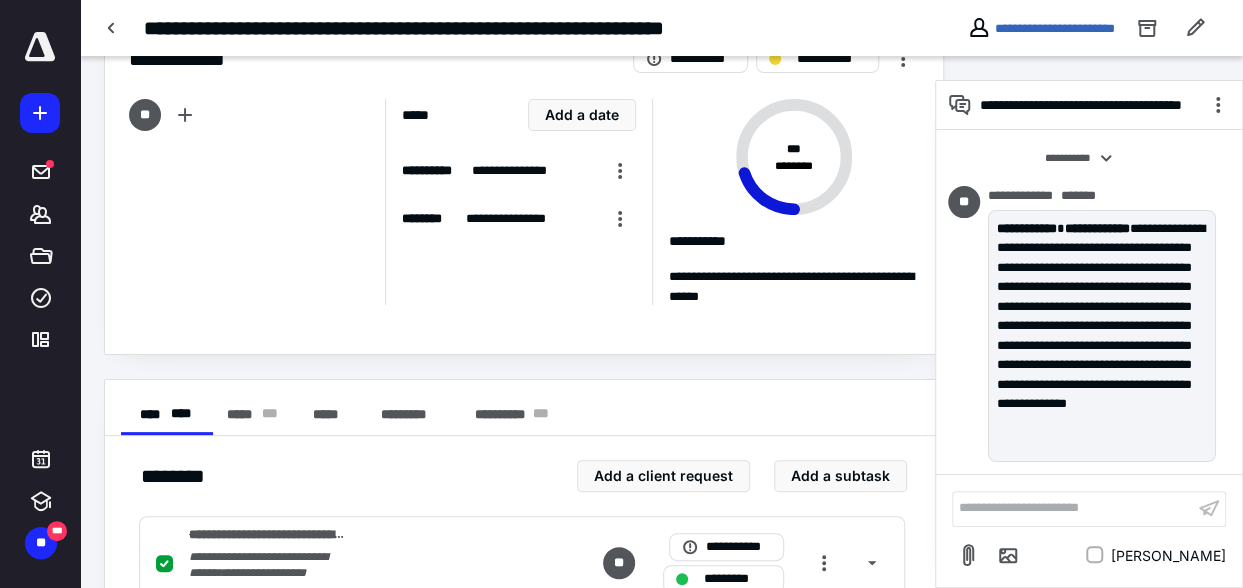 scroll, scrollTop: 62, scrollLeft: 0, axis: vertical 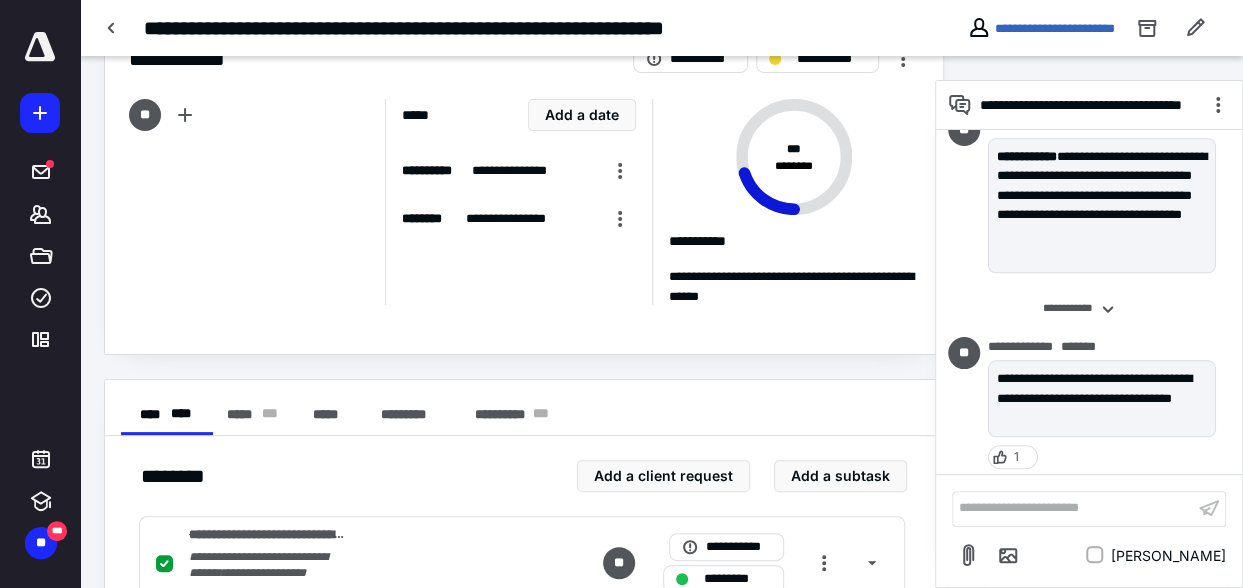 drag, startPoint x: 40, startPoint y: 55, endPoint x: 93, endPoint y: 132, distance: 93.47727 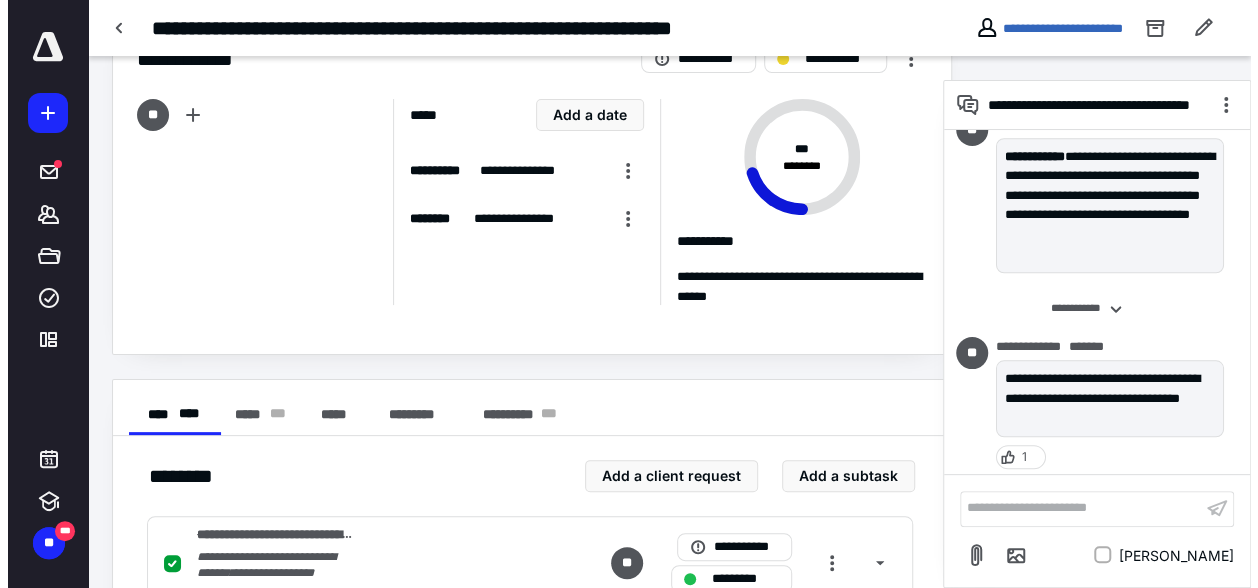 scroll, scrollTop: 0, scrollLeft: 0, axis: both 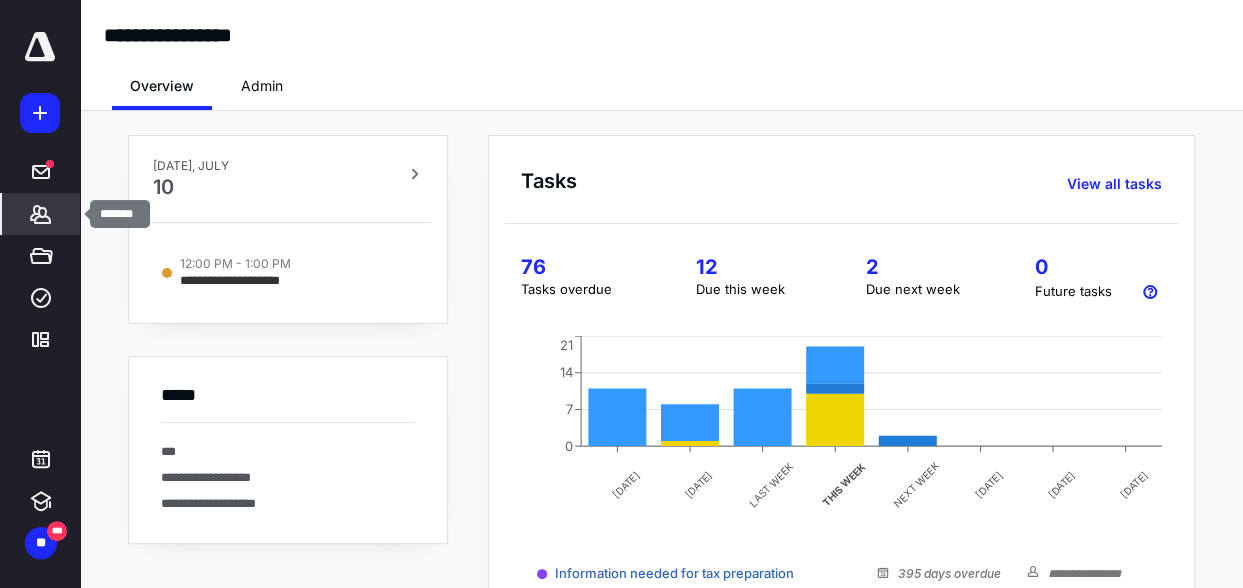 click 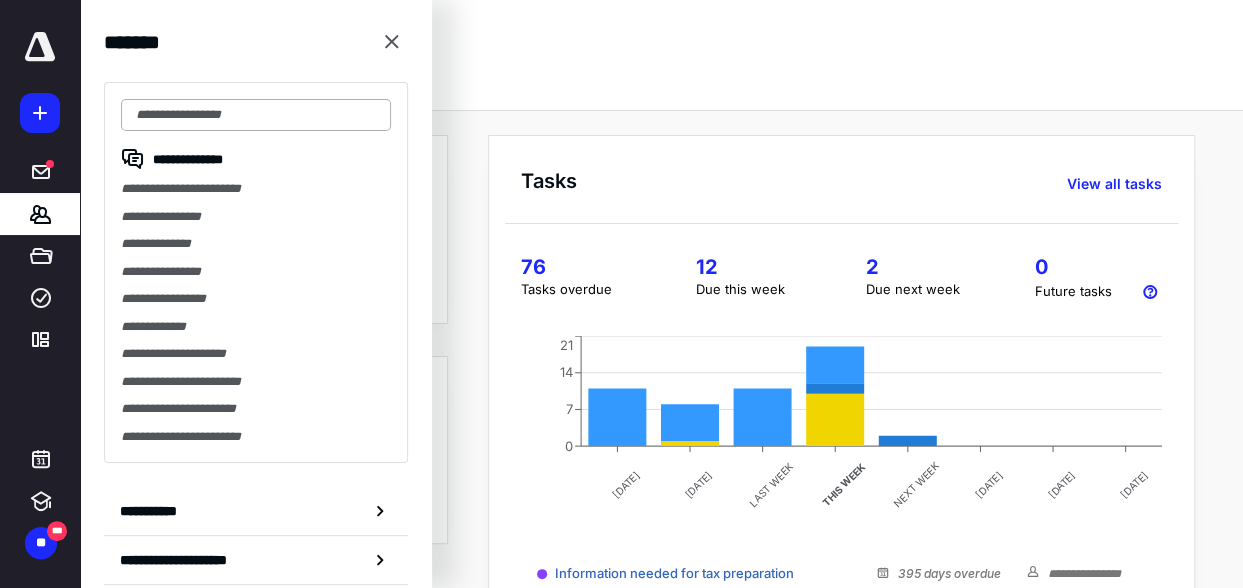 click at bounding box center [256, 115] 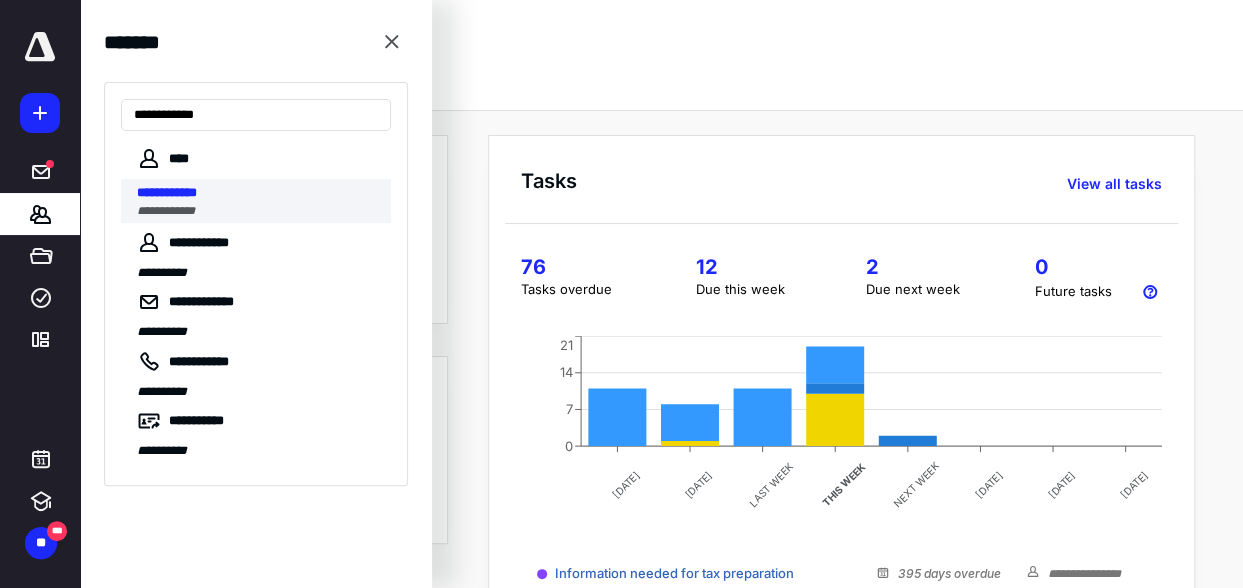 type on "**********" 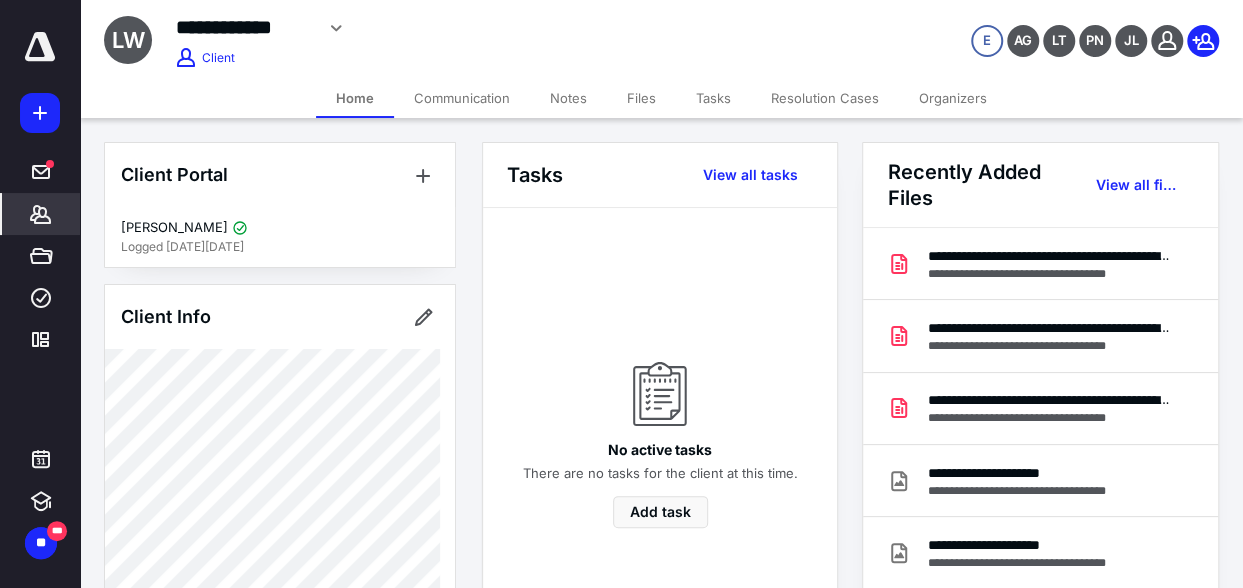 click on "Tasks" at bounding box center [713, 98] 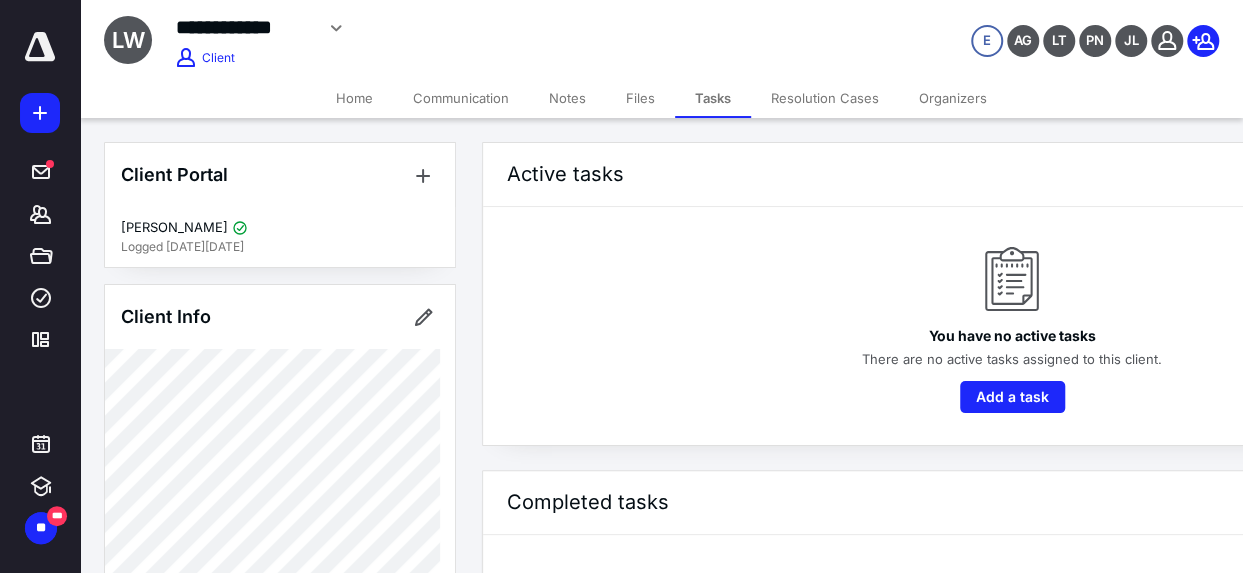 click on "Tasks" at bounding box center (713, 98) 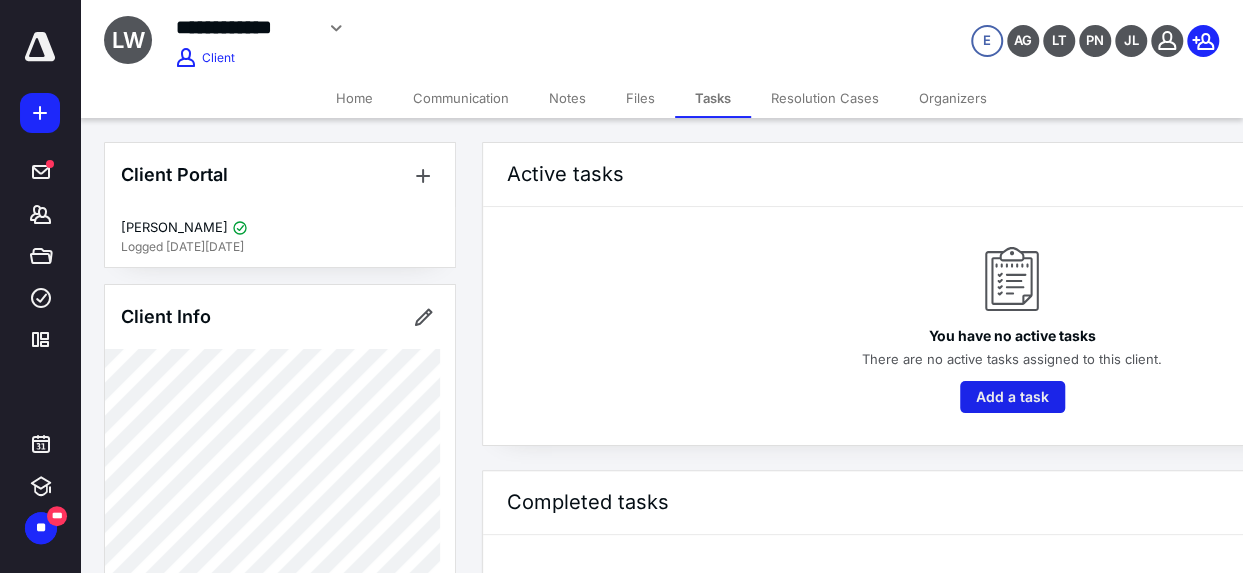 click on "Add a task" at bounding box center (1012, 397) 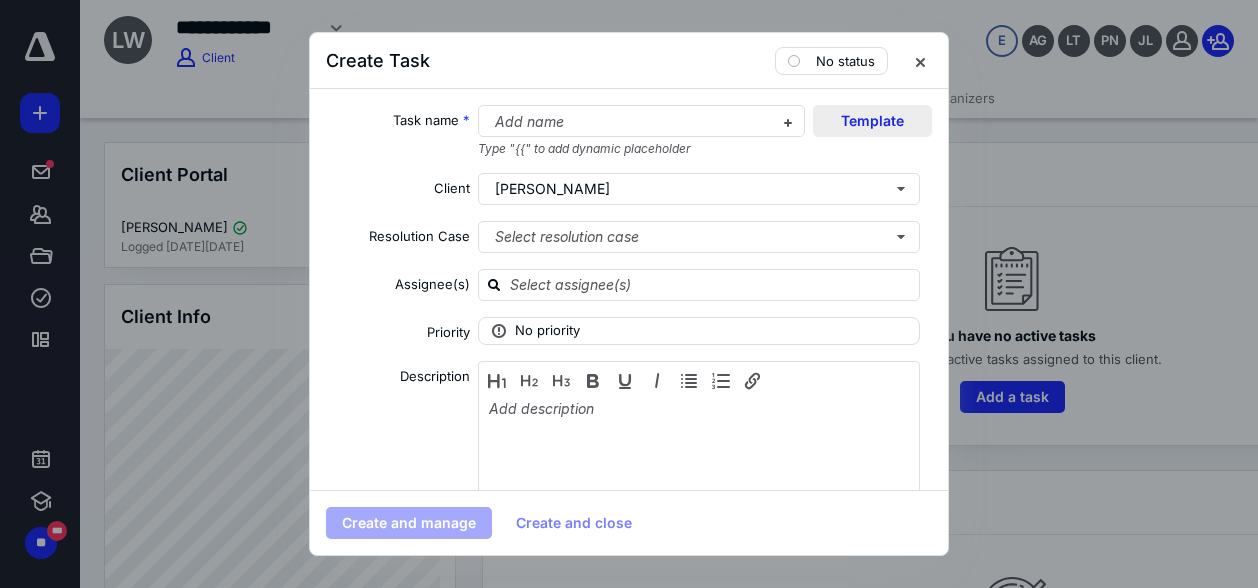 click on "Template" at bounding box center (872, 121) 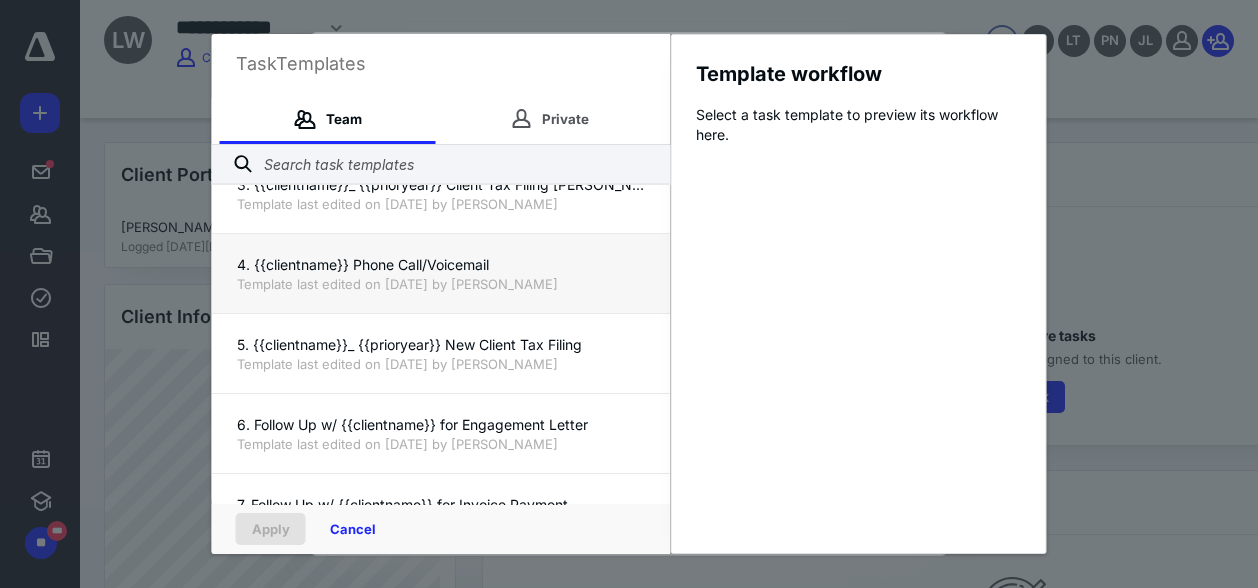 scroll, scrollTop: 200, scrollLeft: 0, axis: vertical 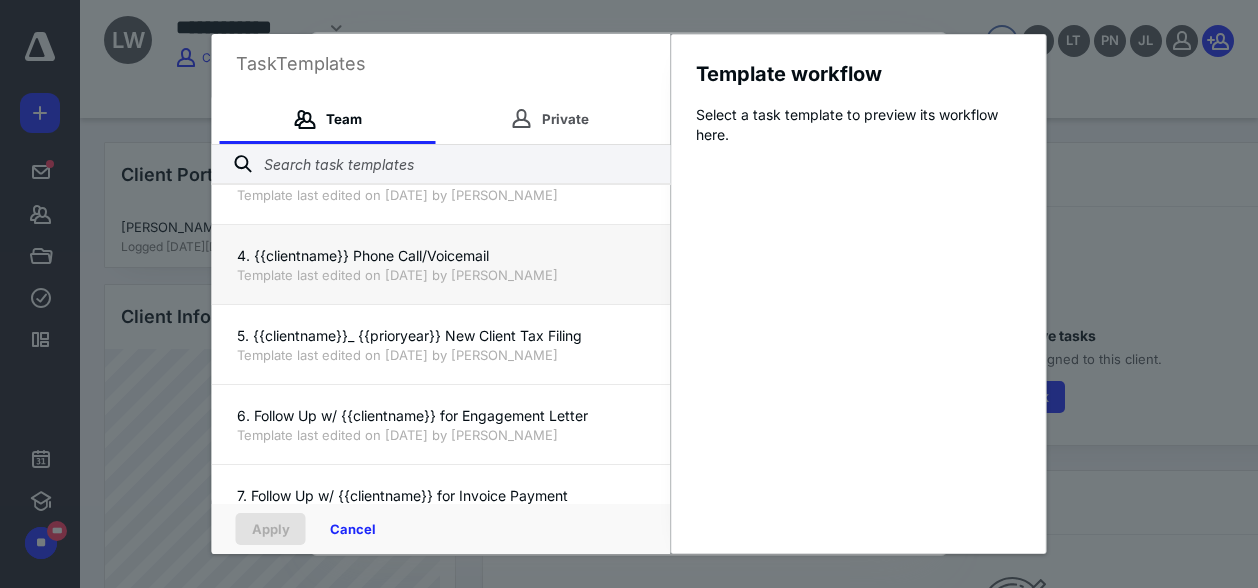 click on "4. {{clientname}} Phone Call/Voicemail" at bounding box center (441, 256) 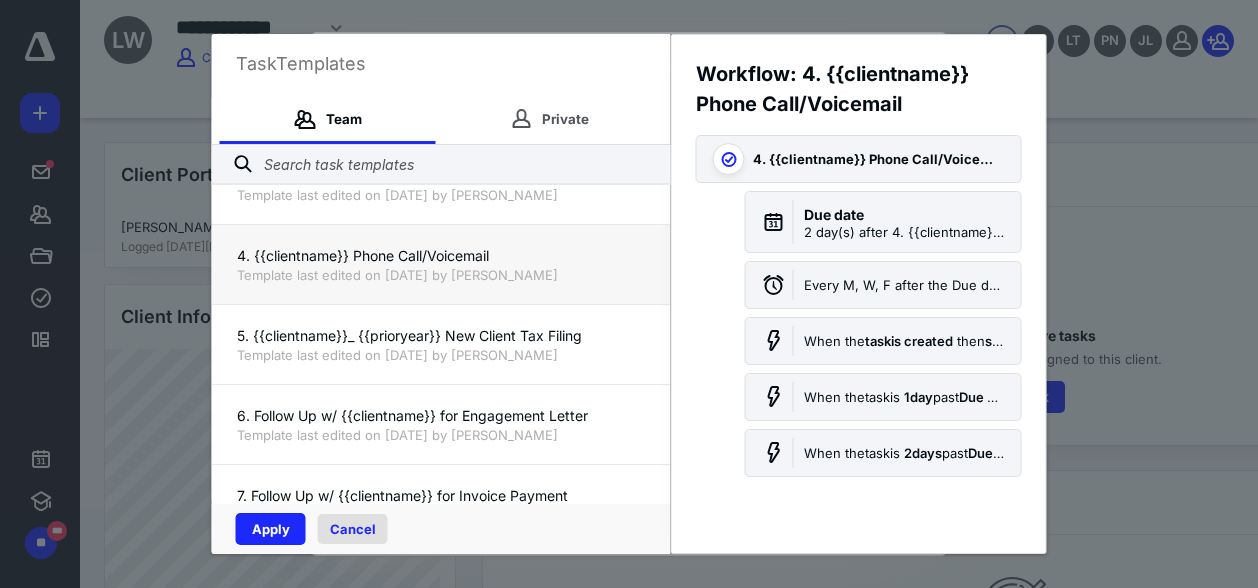 click on "Cancel" at bounding box center [353, 529] 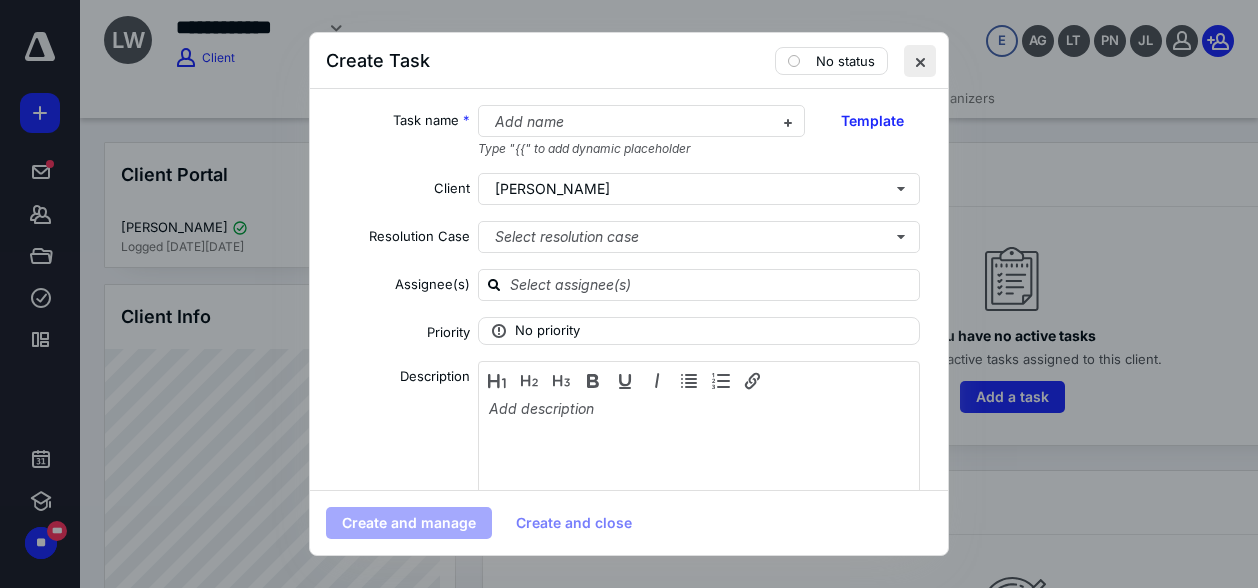 drag, startPoint x: 910, startPoint y: 58, endPoint x: 986, endPoint y: 164, distance: 130.43005 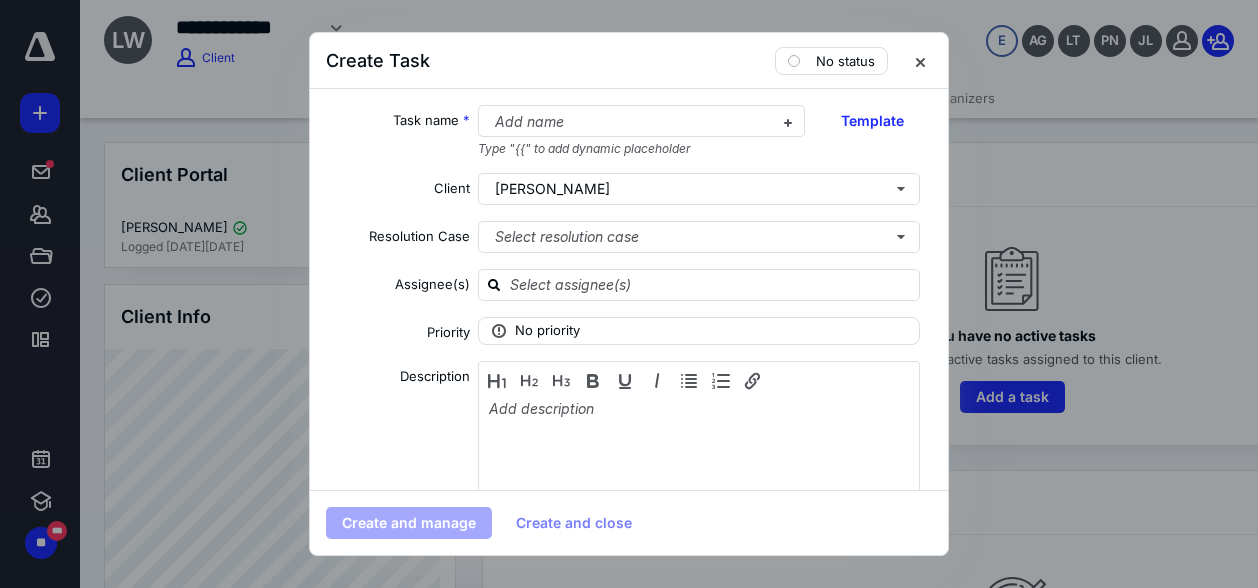 click at bounding box center (920, 61) 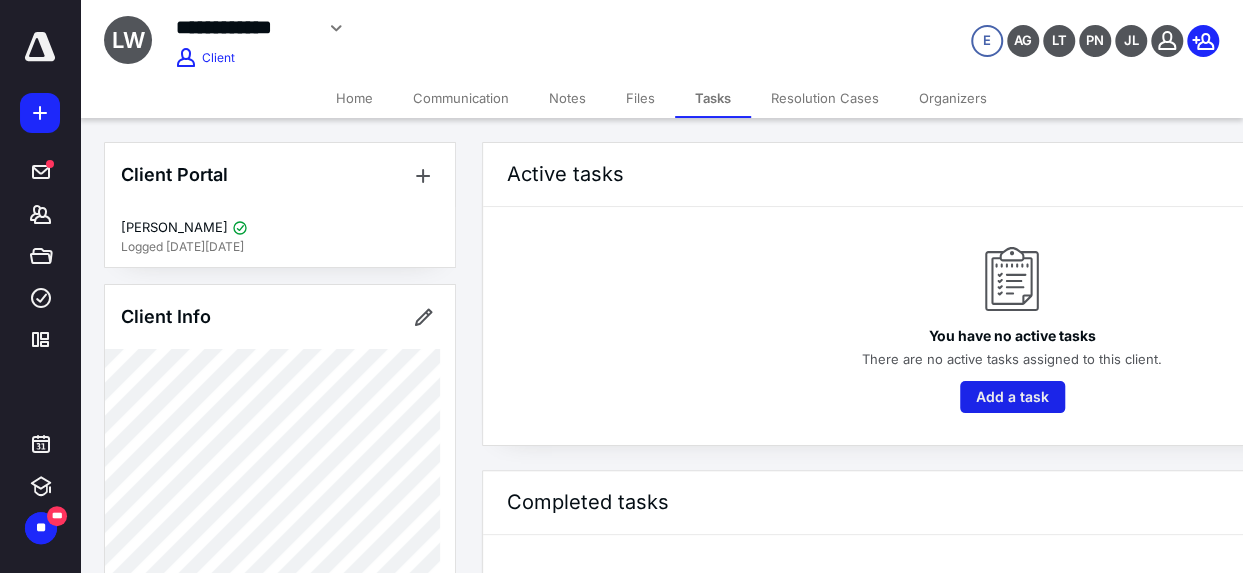 click on "Add a task" at bounding box center [1012, 397] 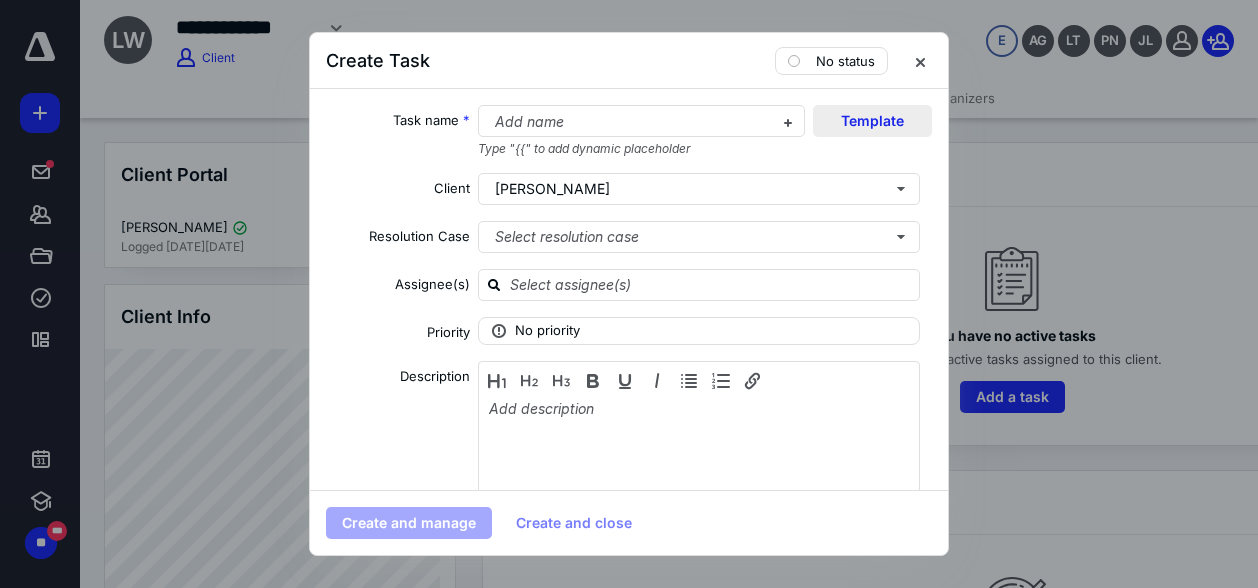 click on "Template" at bounding box center [872, 121] 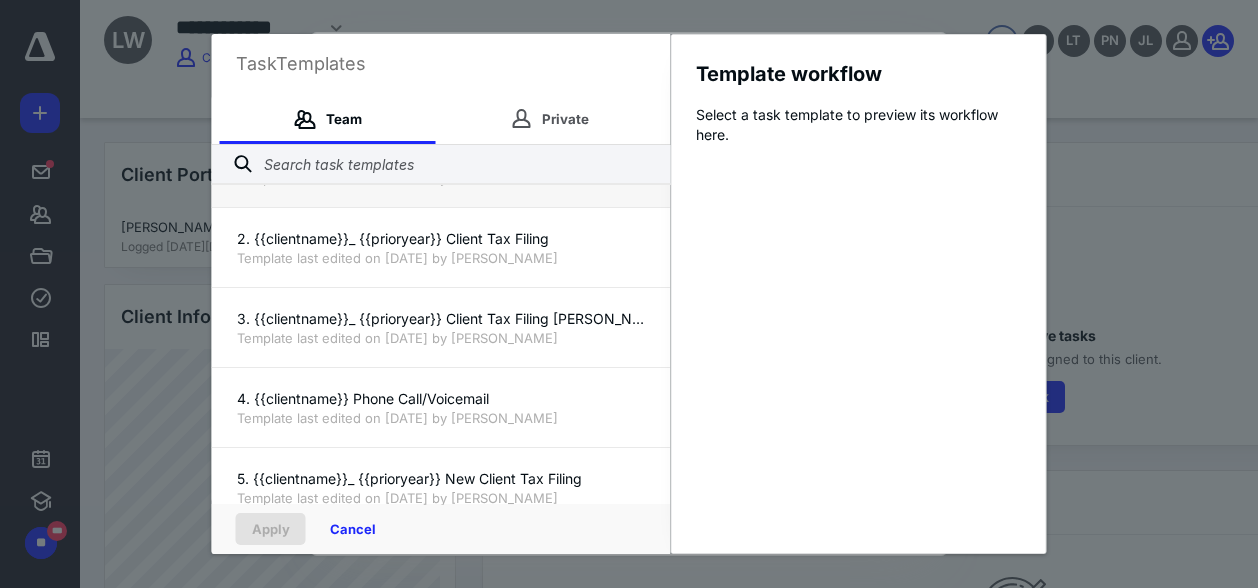 scroll, scrollTop: 100, scrollLeft: 0, axis: vertical 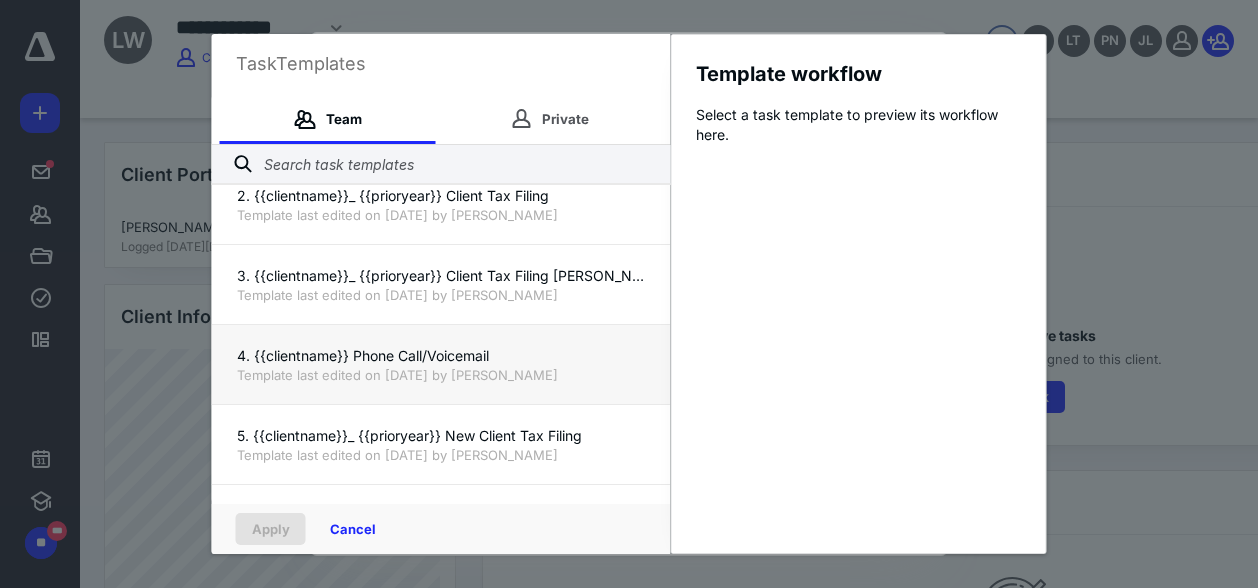 click on "Template last edited on 7/27/2024 by Naaki Moweta" at bounding box center (441, 375) 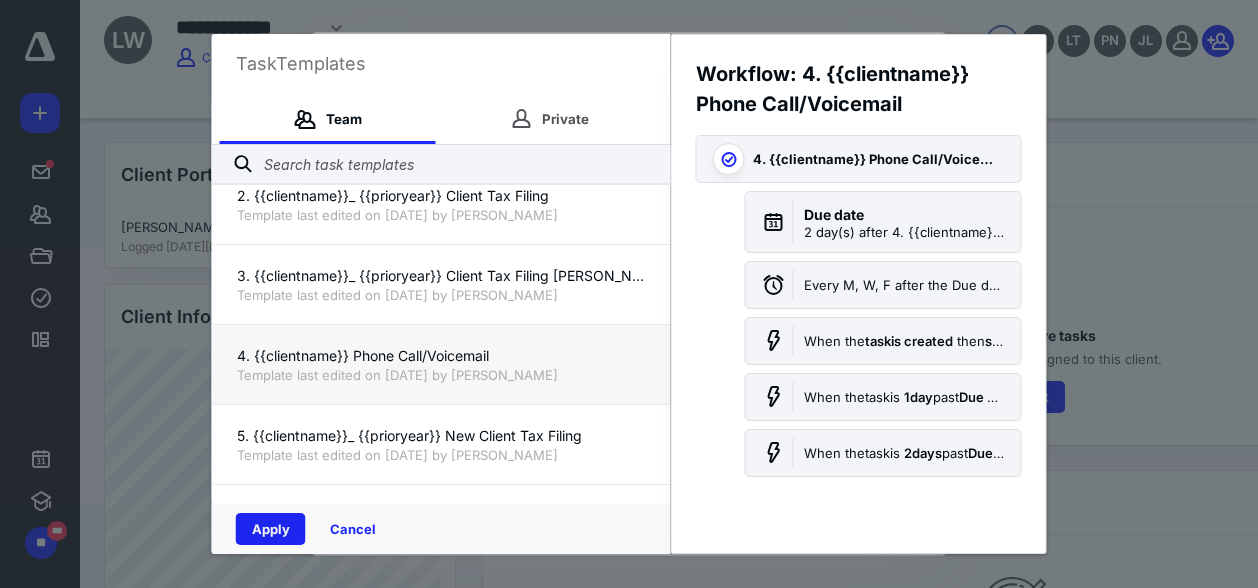 click on "Apply" at bounding box center [271, 529] 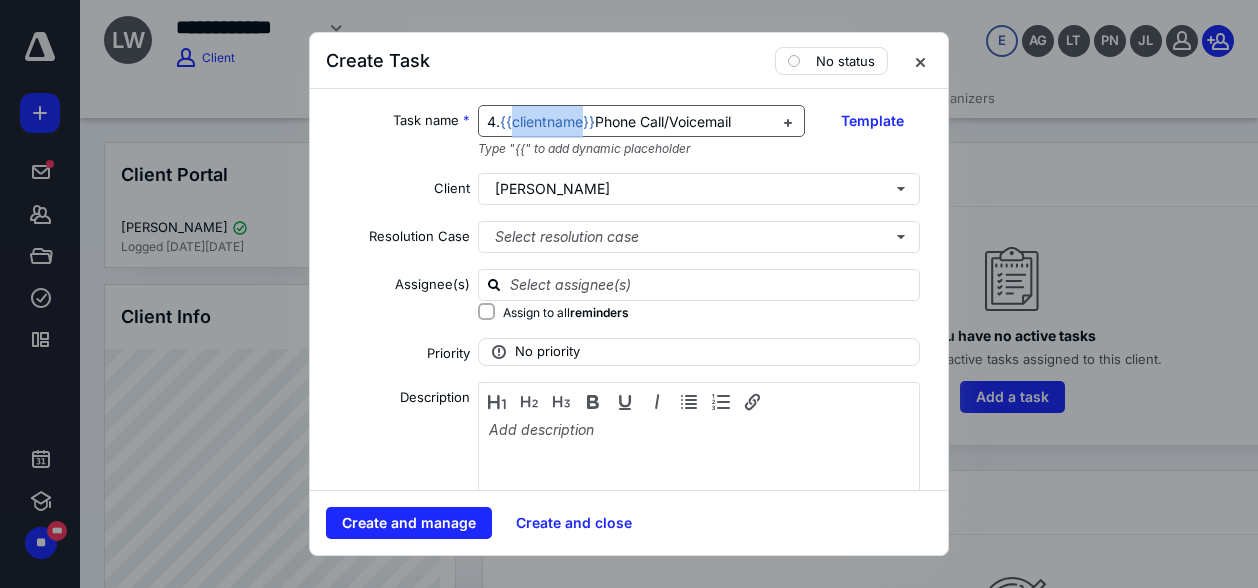 drag, startPoint x: 582, startPoint y: 120, endPoint x: 512, endPoint y: 119, distance: 70.00714 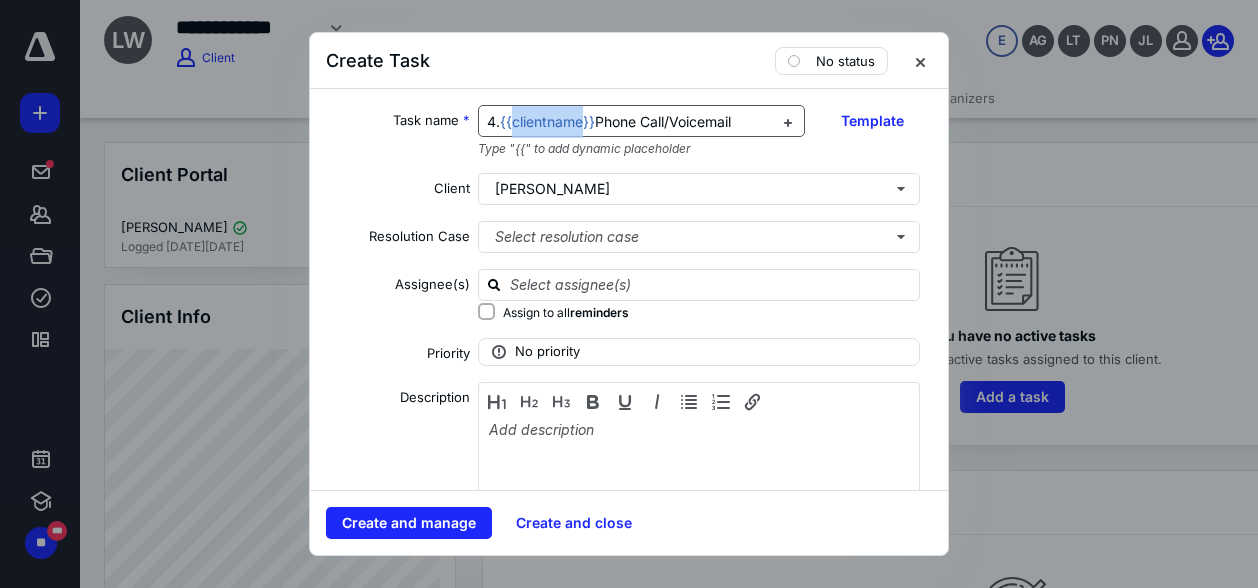 click on "{{clientname}}" at bounding box center [547, 121] 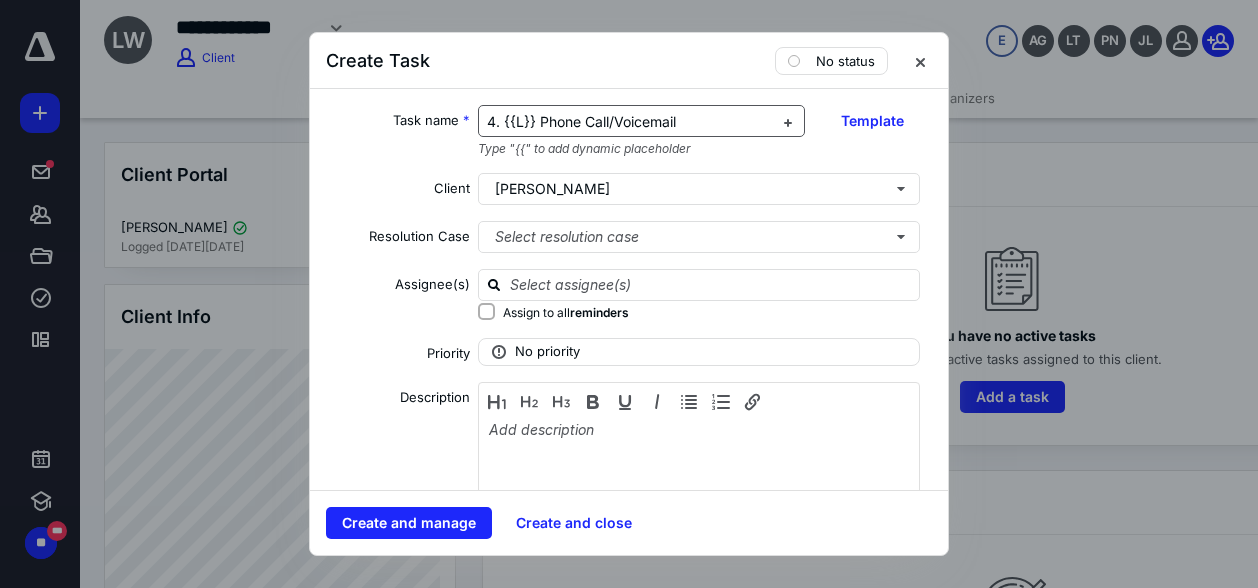 type 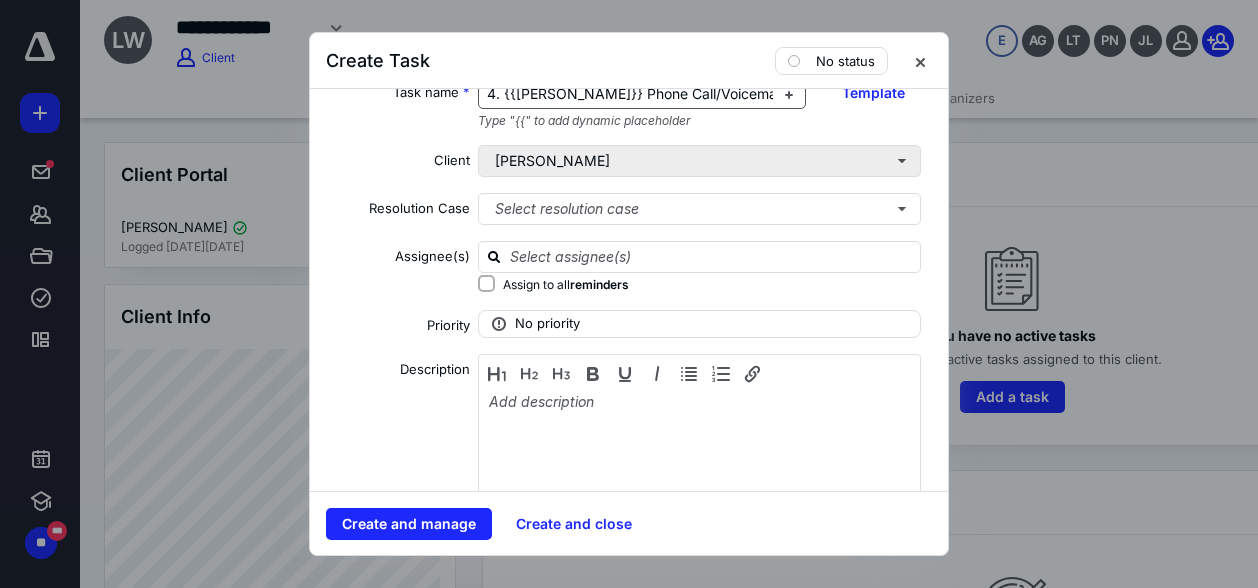 scroll, scrollTop: 0, scrollLeft: 0, axis: both 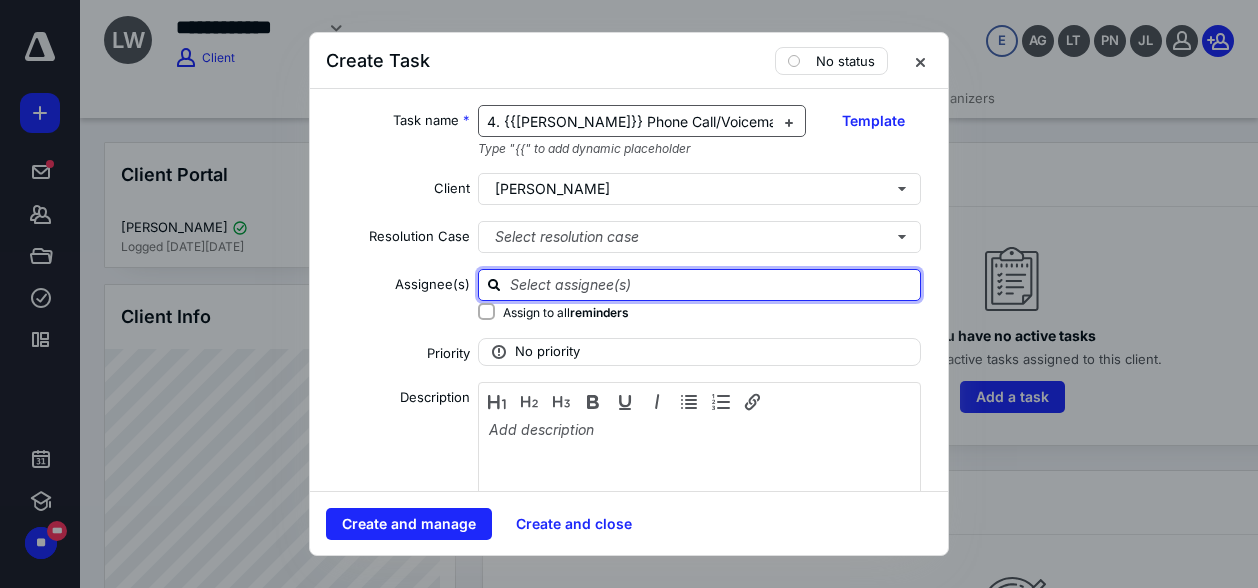 click at bounding box center (711, 284) 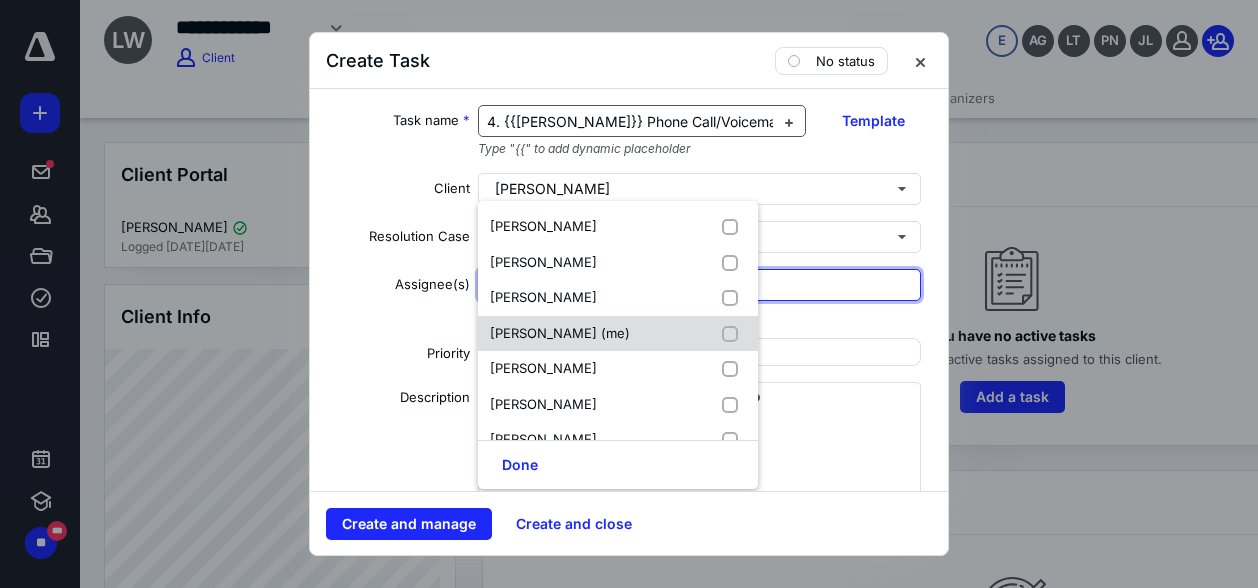 click at bounding box center (734, 334) 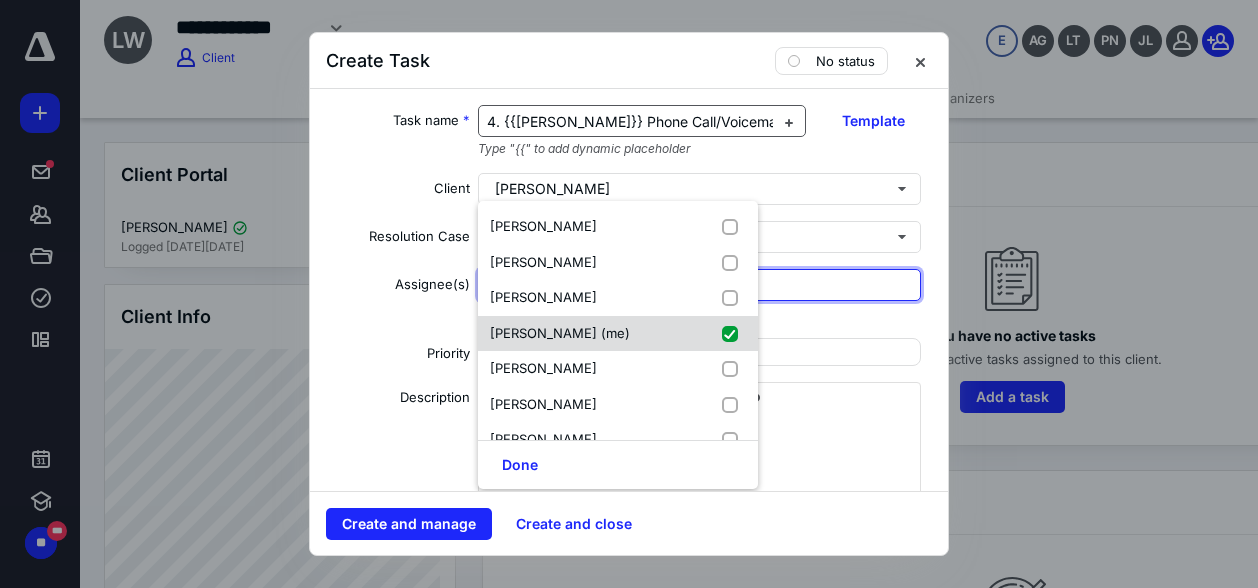 checkbox on "true" 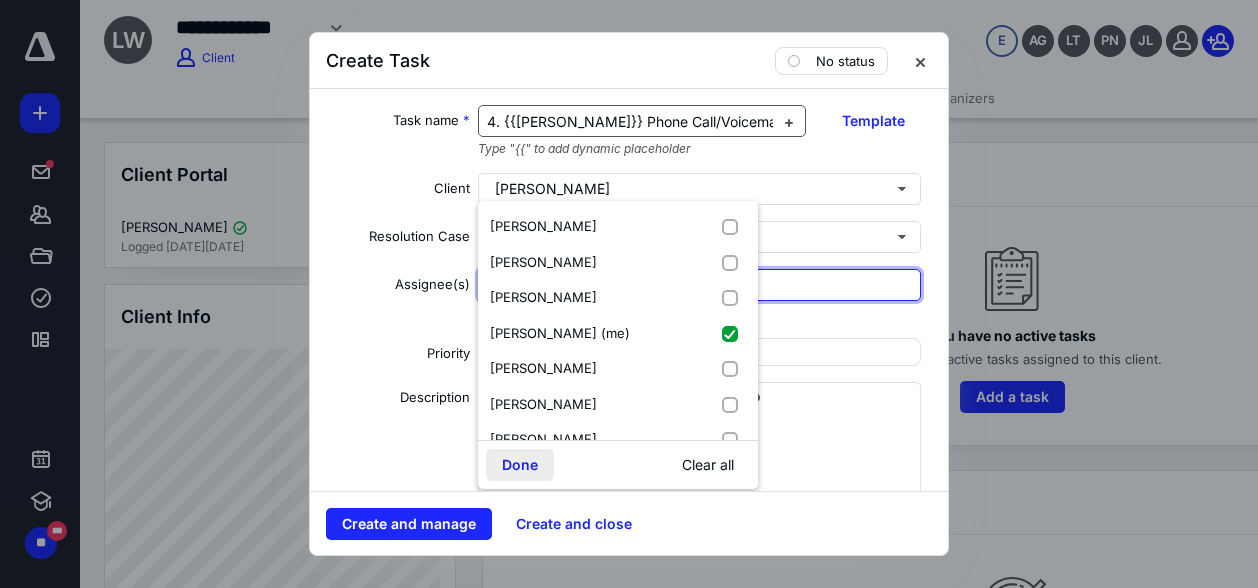 click on "Done" at bounding box center [520, 465] 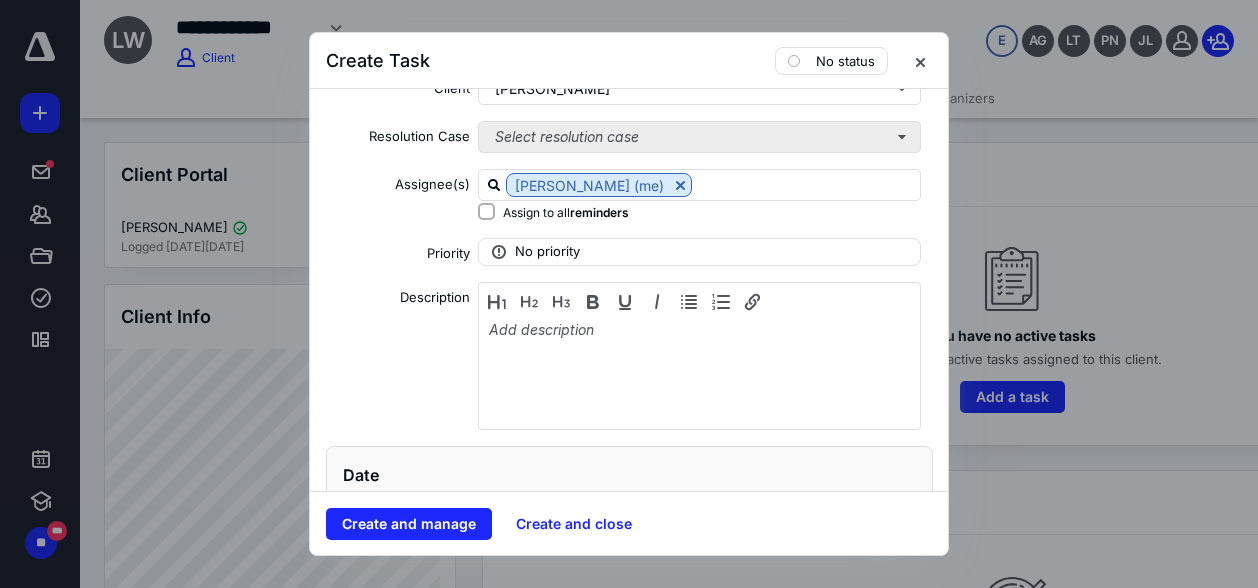 scroll, scrollTop: 200, scrollLeft: 0, axis: vertical 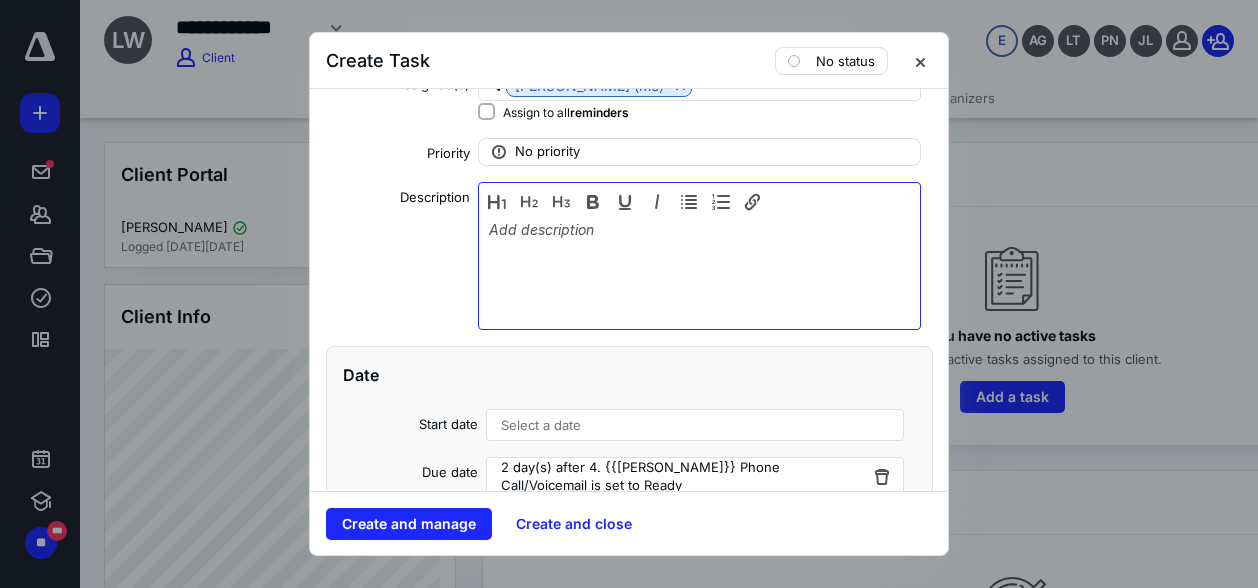 click at bounding box center [699, 271] 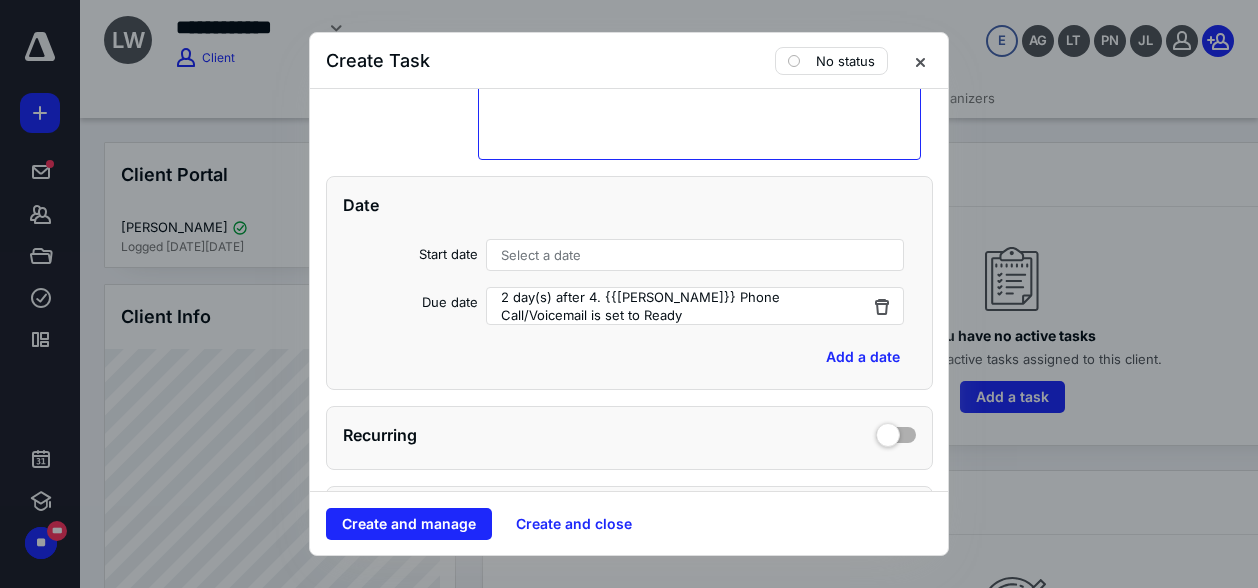 scroll, scrollTop: 400, scrollLeft: 0, axis: vertical 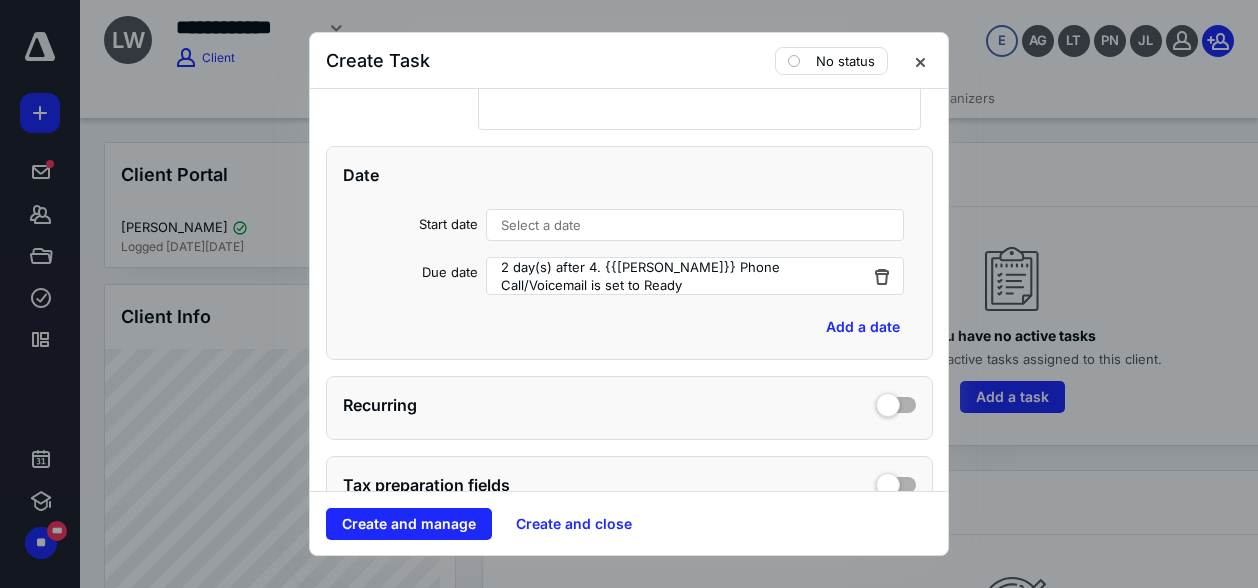 click on "Select a date" at bounding box center (541, 225) 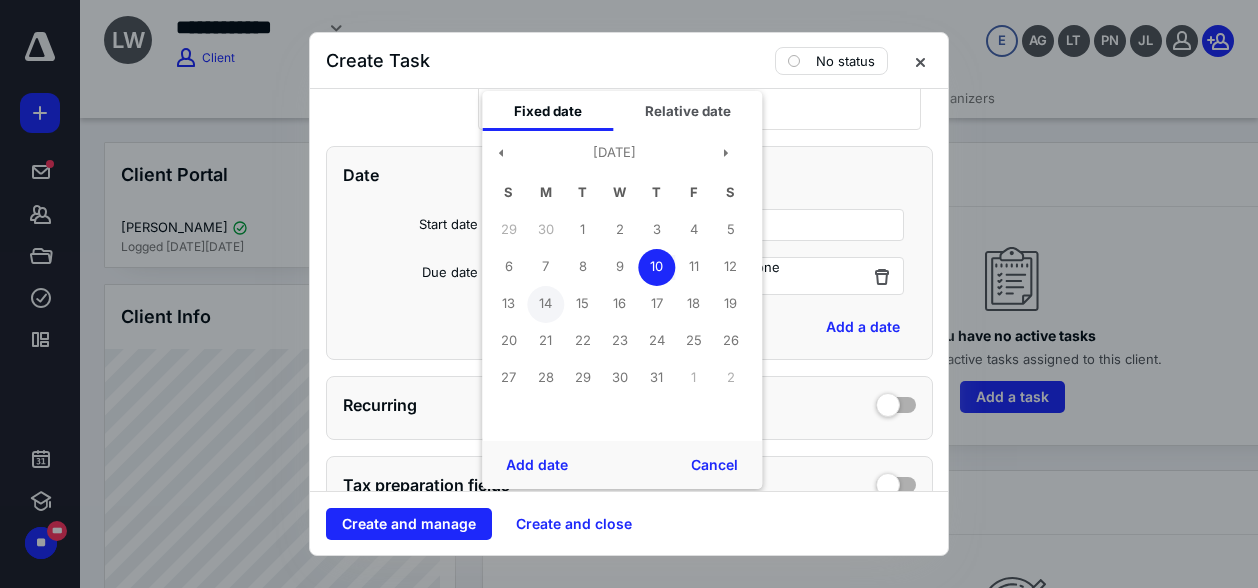 click on "14" at bounding box center (545, 304) 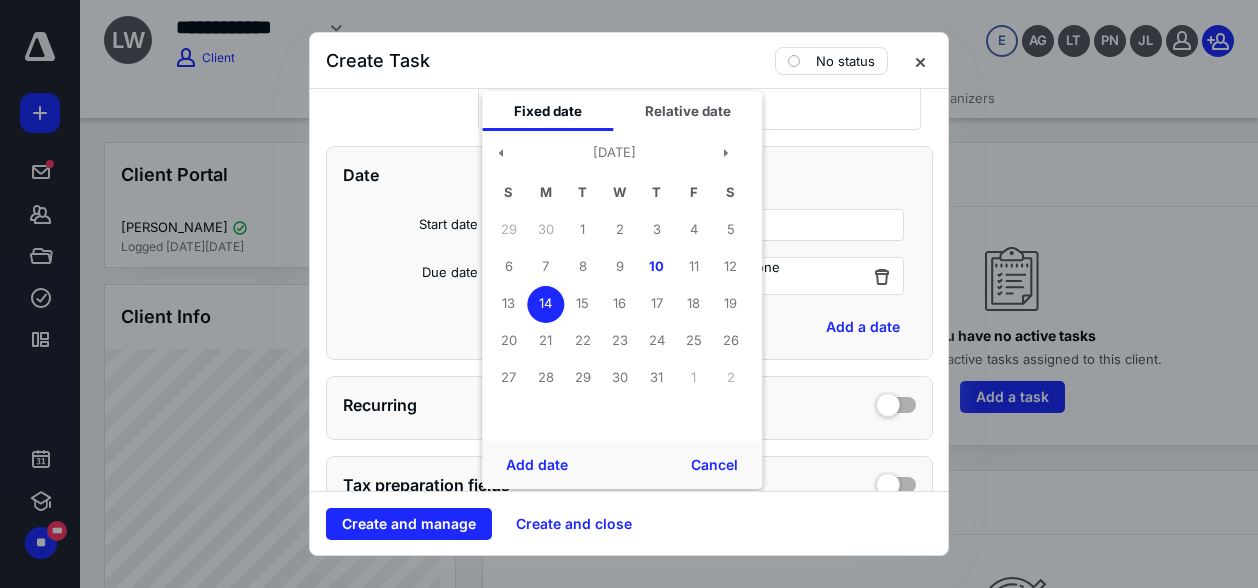 click at bounding box center [629, 294] 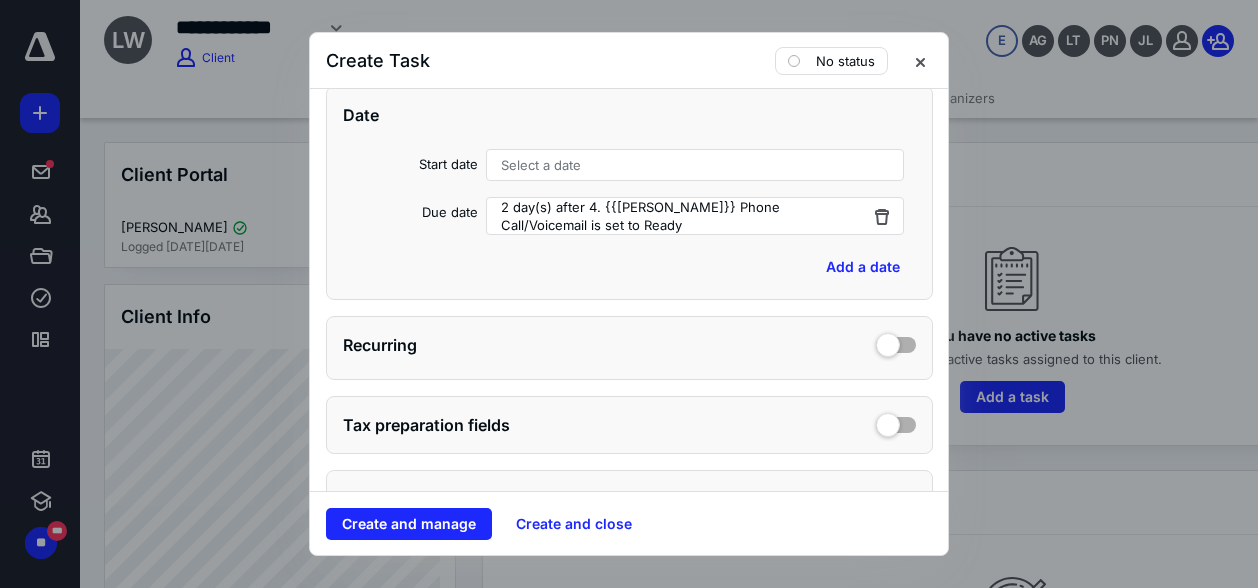 scroll, scrollTop: 400, scrollLeft: 0, axis: vertical 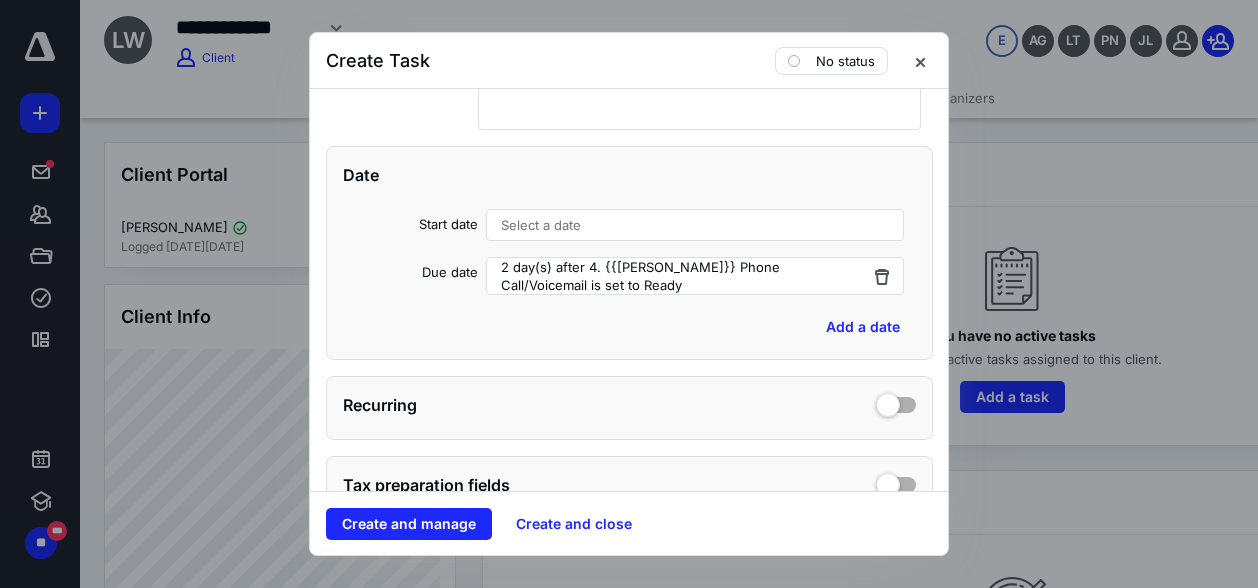 click on "Select a date" at bounding box center (541, 225) 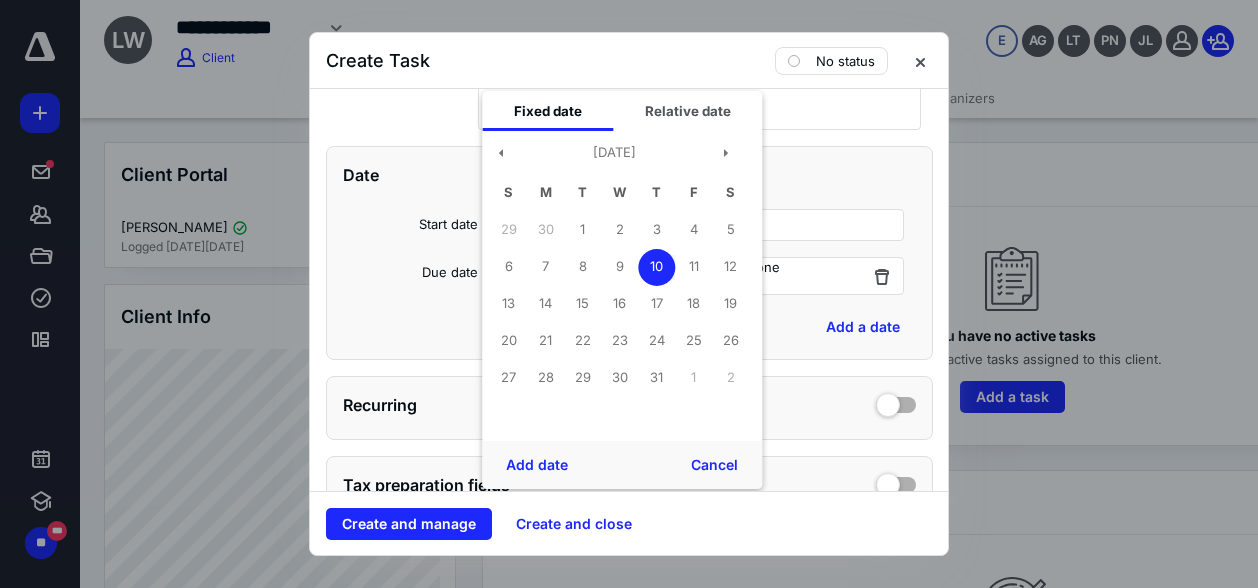 click at bounding box center [629, 294] 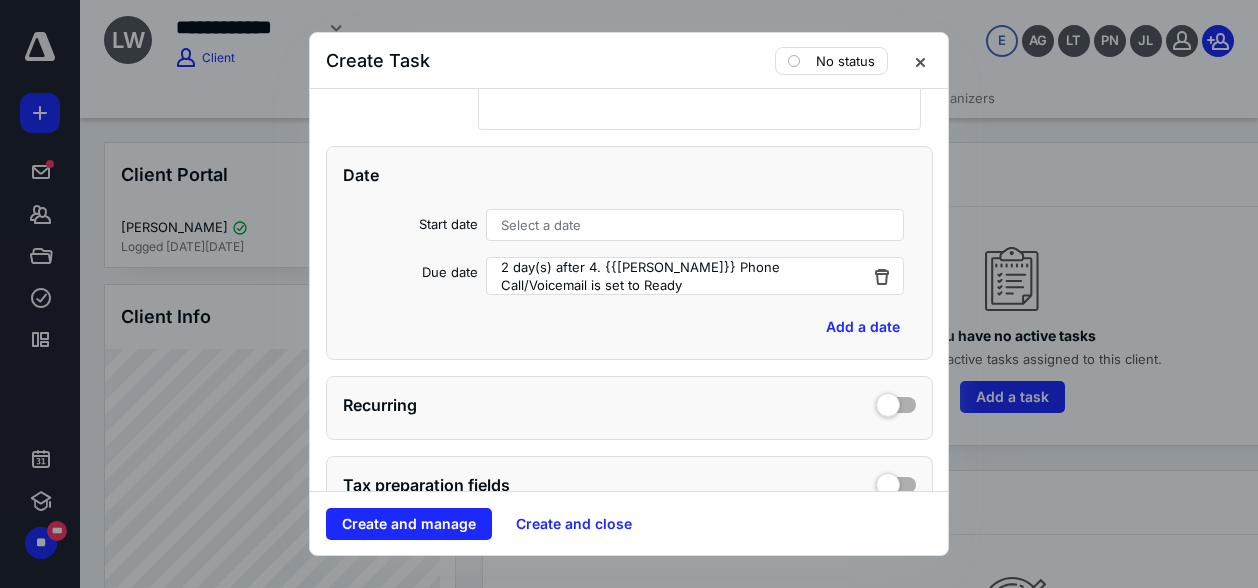 click on "Select a date" at bounding box center [695, 225] 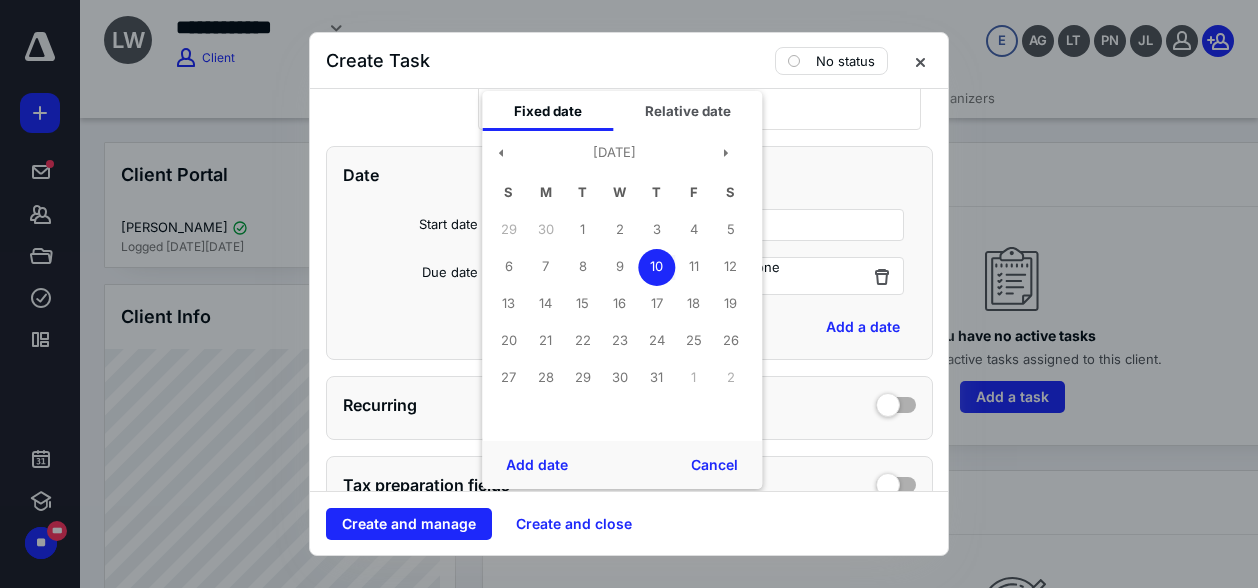 click at bounding box center [629, 294] 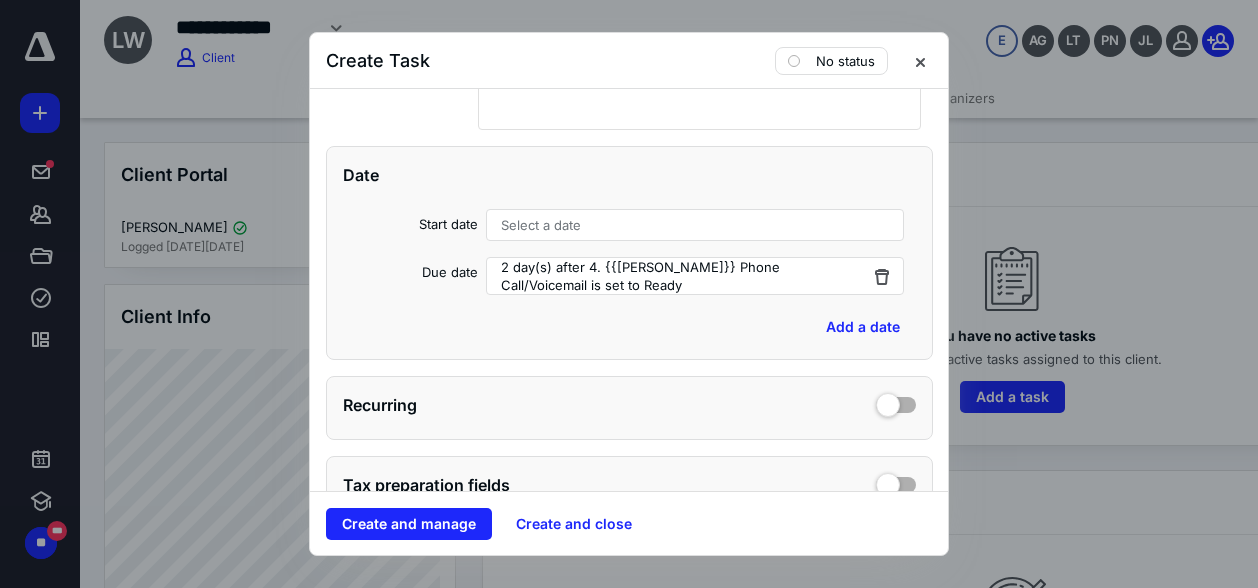 click on "Select a date" at bounding box center [695, 225] 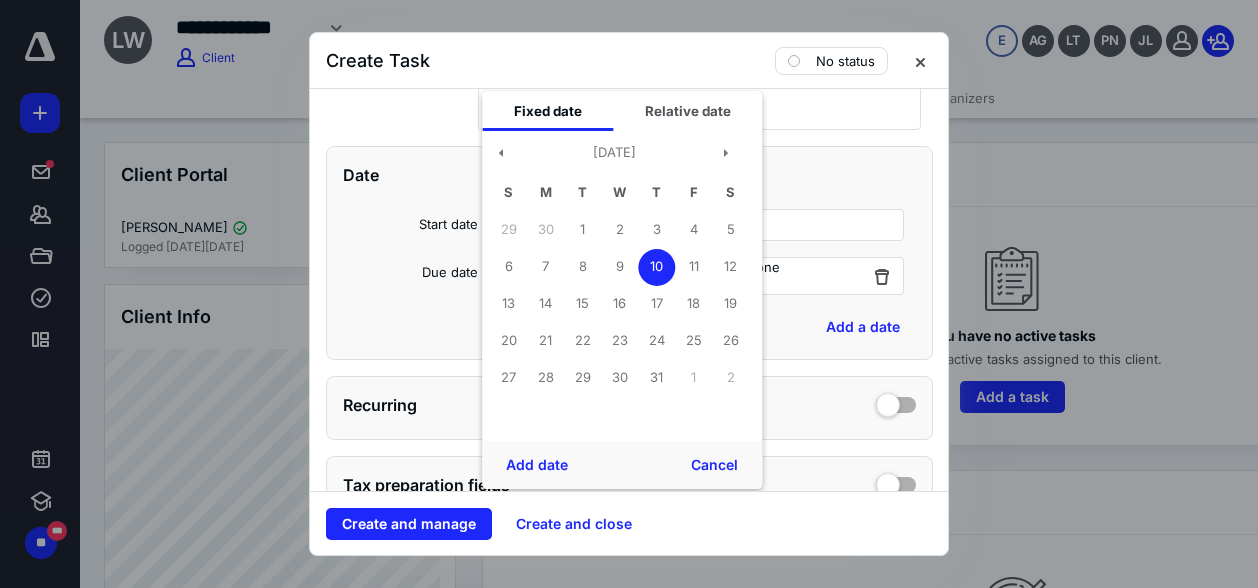 click on "10" at bounding box center (656, 267) 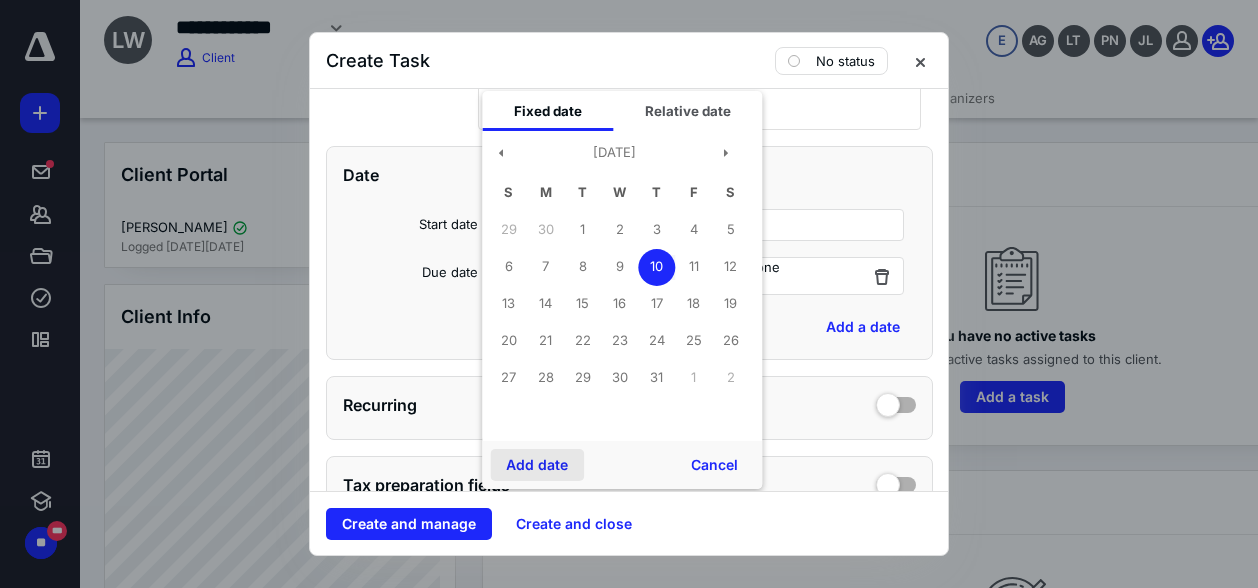 click on "Add date" at bounding box center (537, 465) 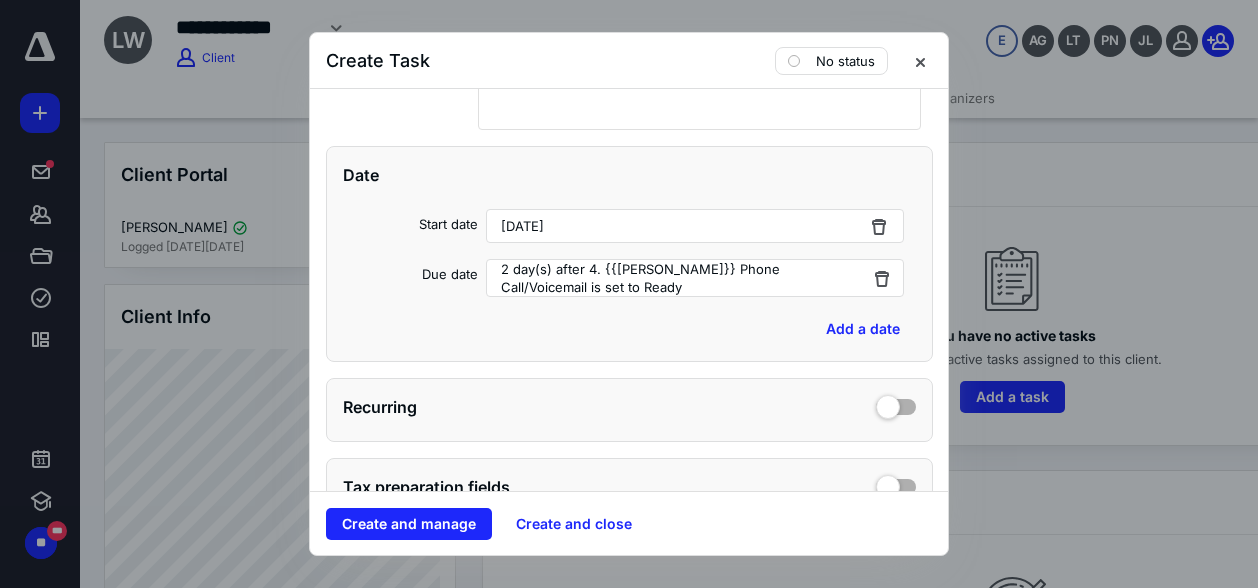 click on "2 day(s) after  4. {{LaTonya Wade}} Phone Call/Voicemail is set to Ready" at bounding box center [685, 278] 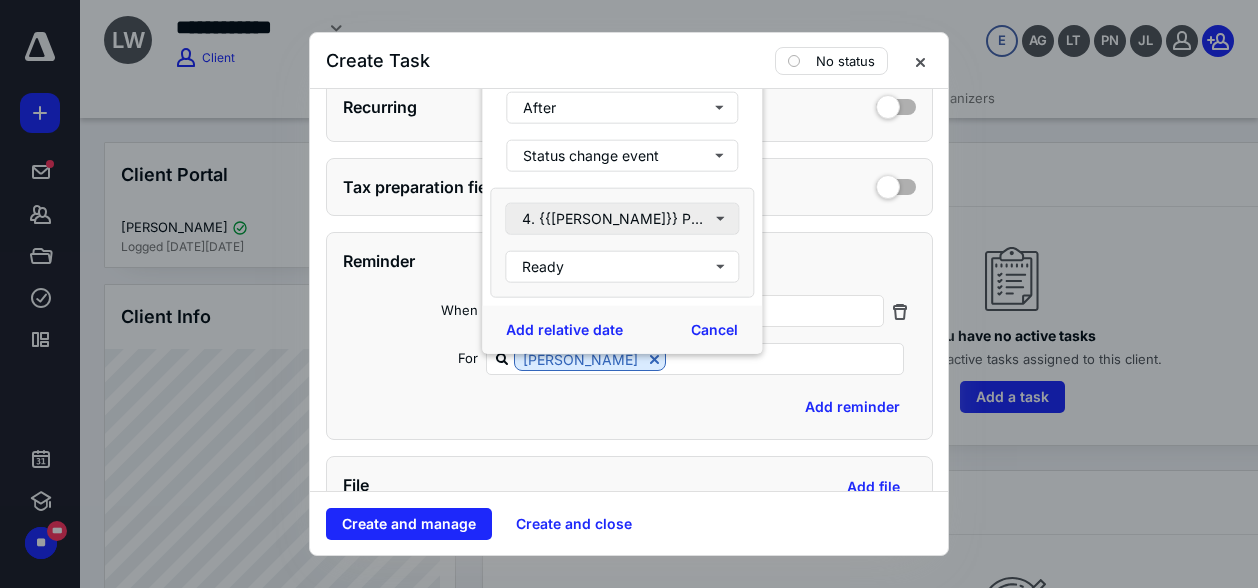 scroll, scrollTop: 500, scrollLeft: 0, axis: vertical 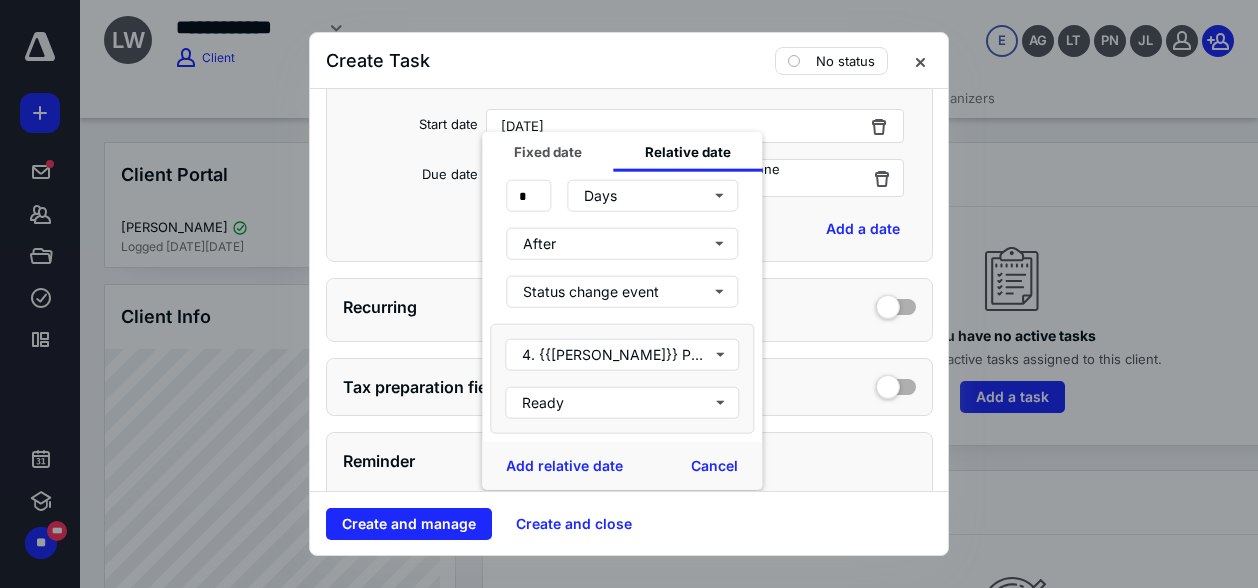 click at bounding box center (629, 294) 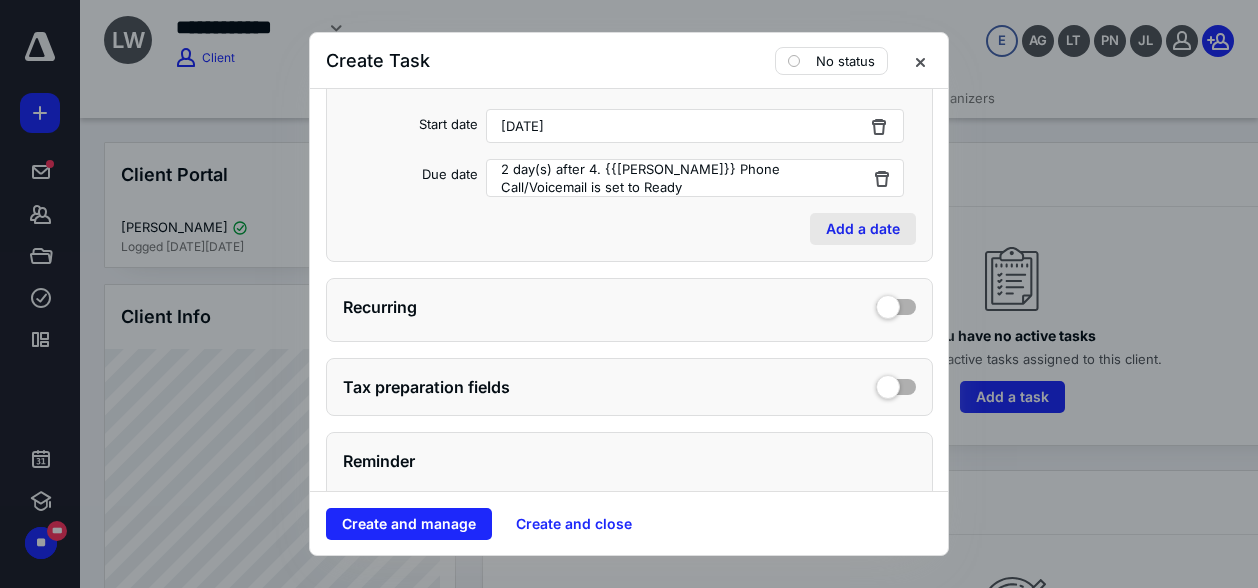 click on "Add a date" at bounding box center [863, 229] 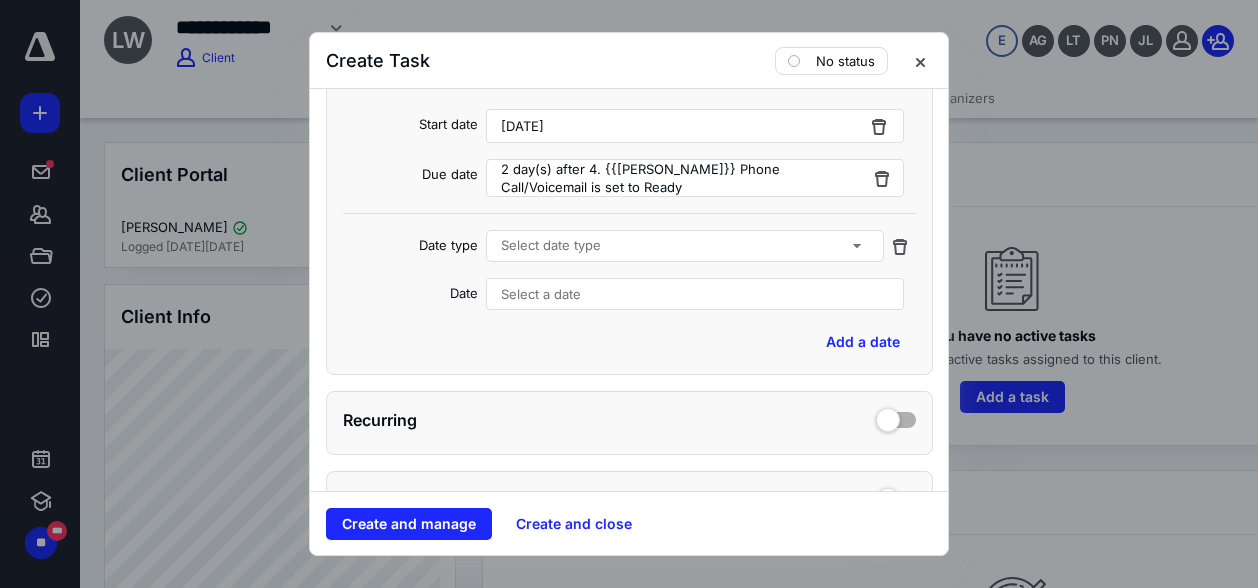 click on "Select a date" at bounding box center [695, 294] 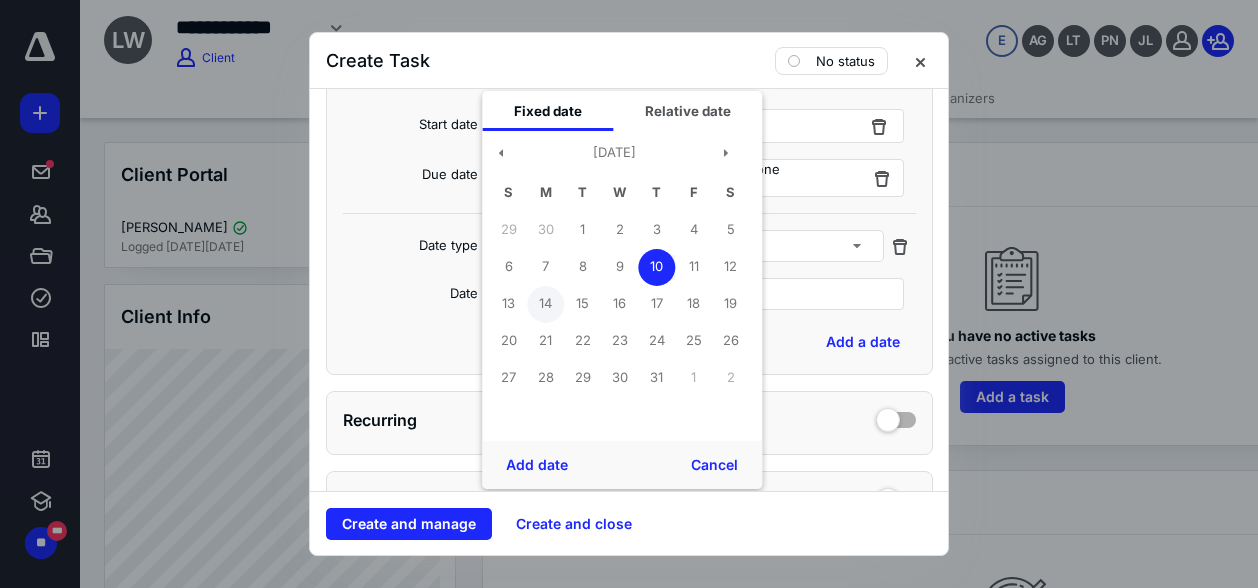 click on "14" at bounding box center [545, 304] 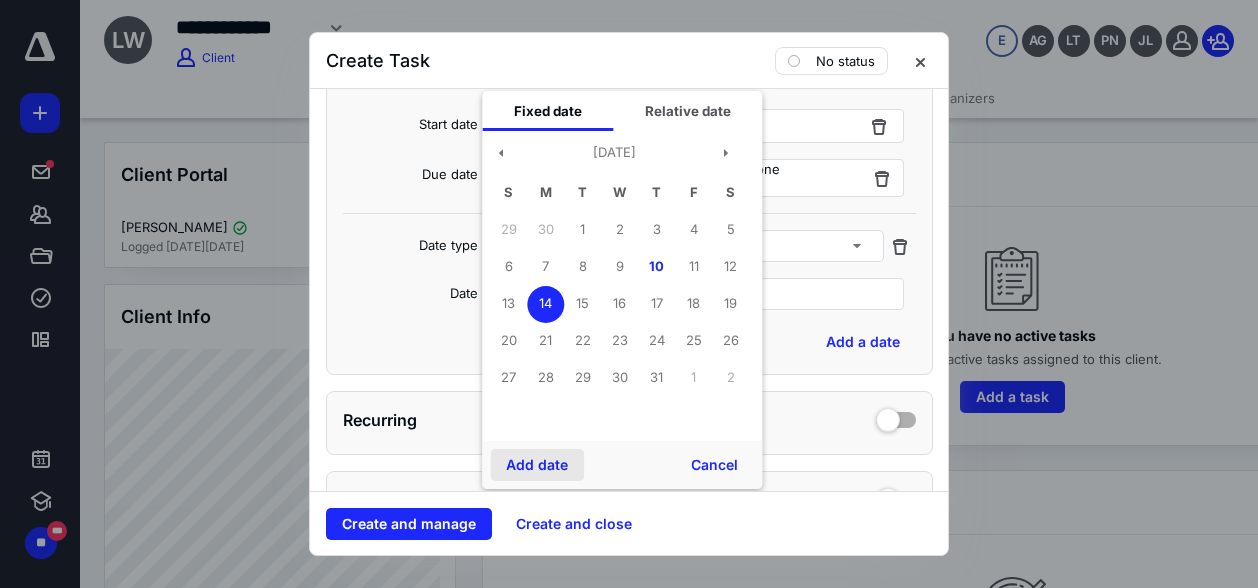 click on "Add date" at bounding box center [537, 465] 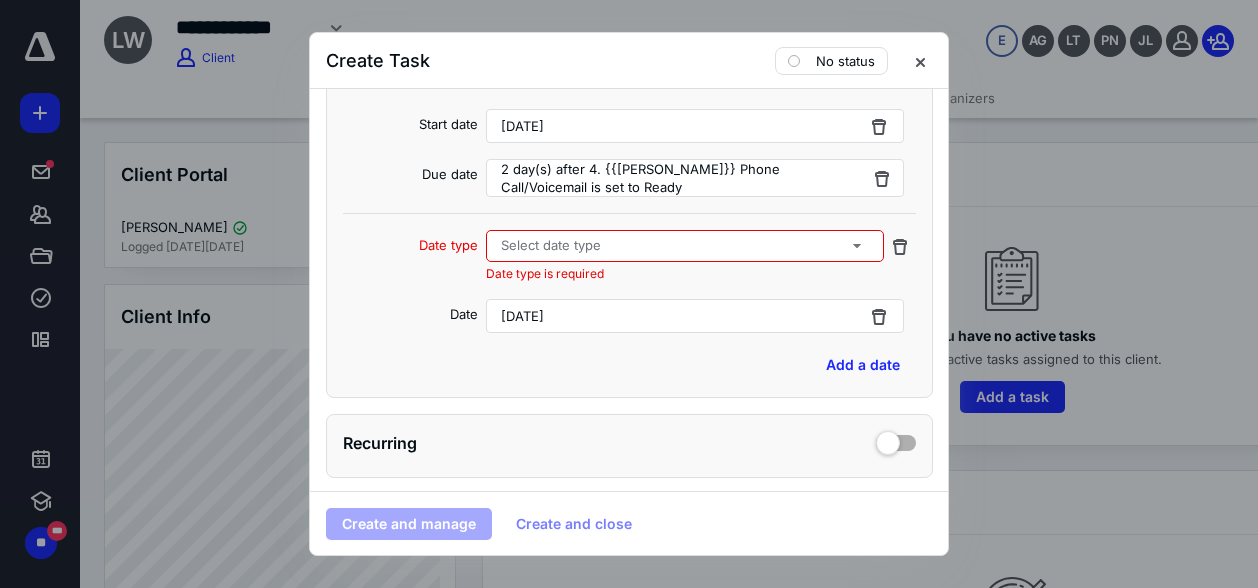 click on "Select date type" at bounding box center [684, 246] 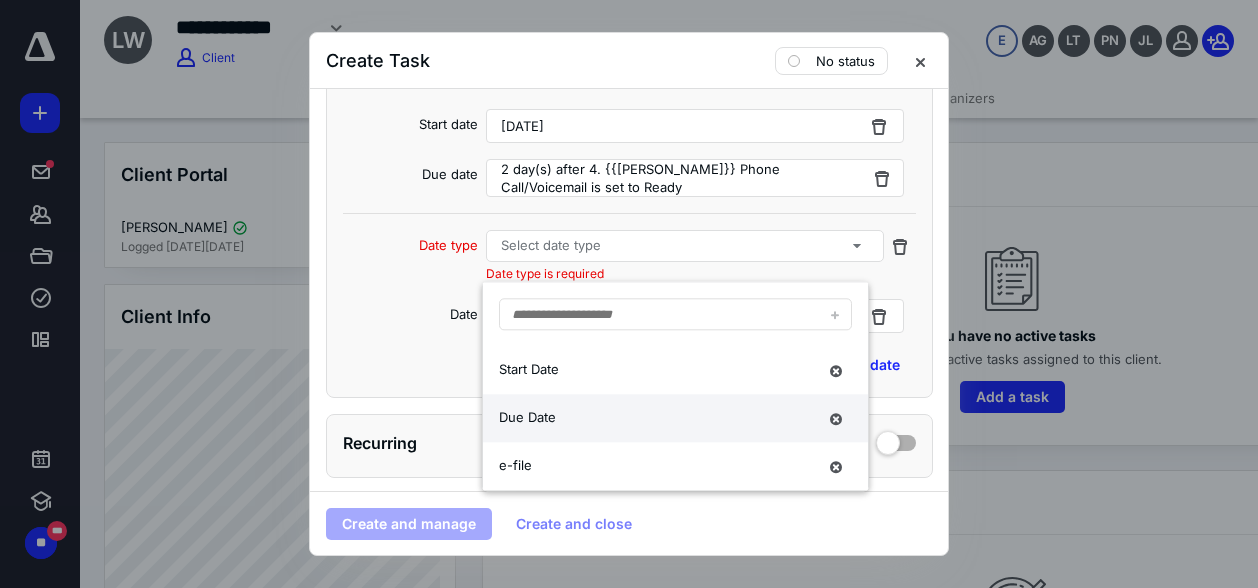 click on "Due Date" at bounding box center (657, 419) 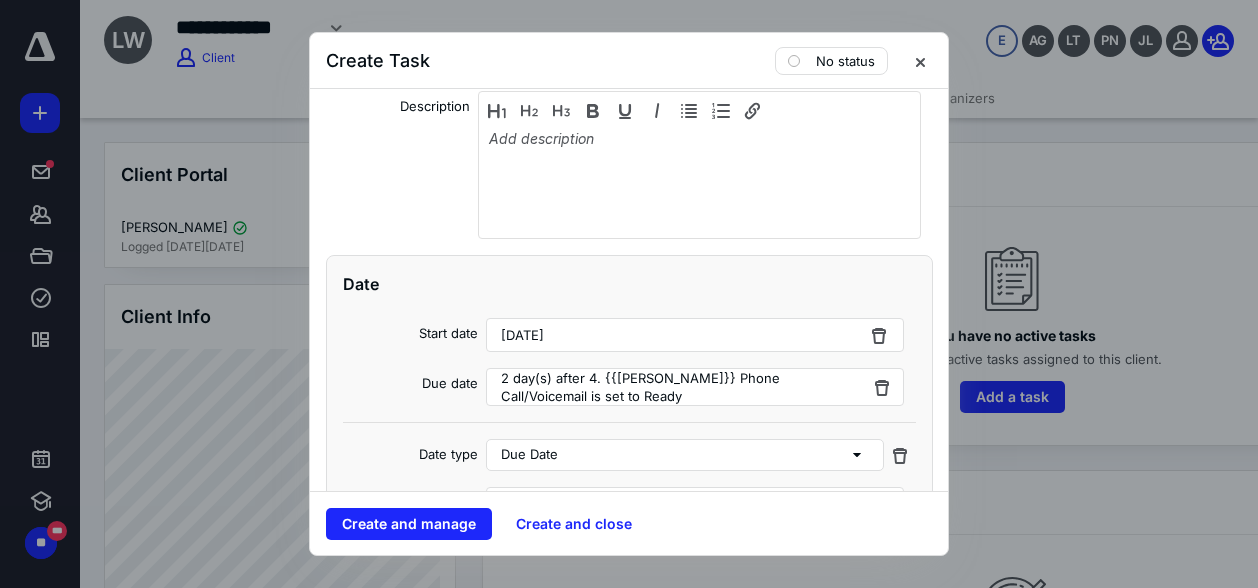 scroll, scrollTop: 400, scrollLeft: 0, axis: vertical 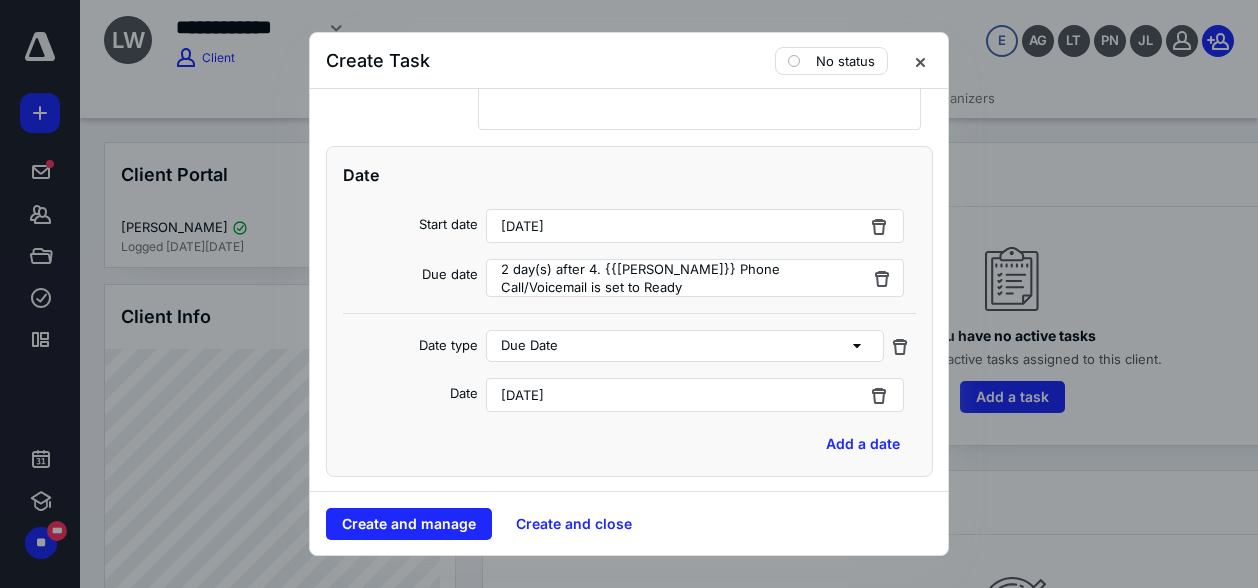 click on "[DATE]" at bounding box center (695, 226) 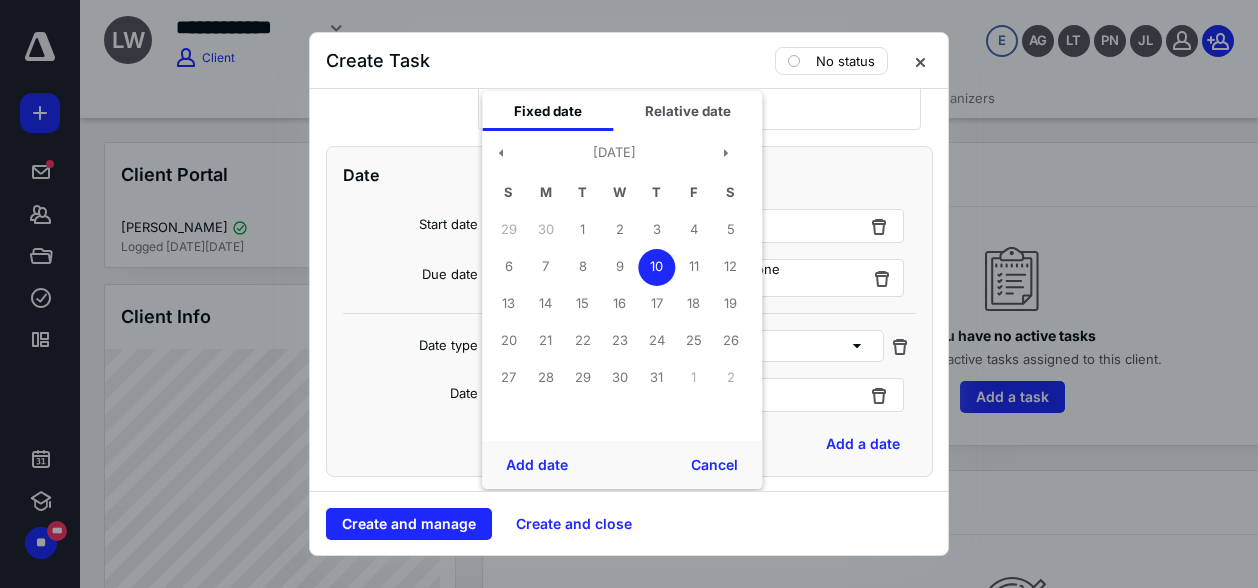 click at bounding box center (629, 294) 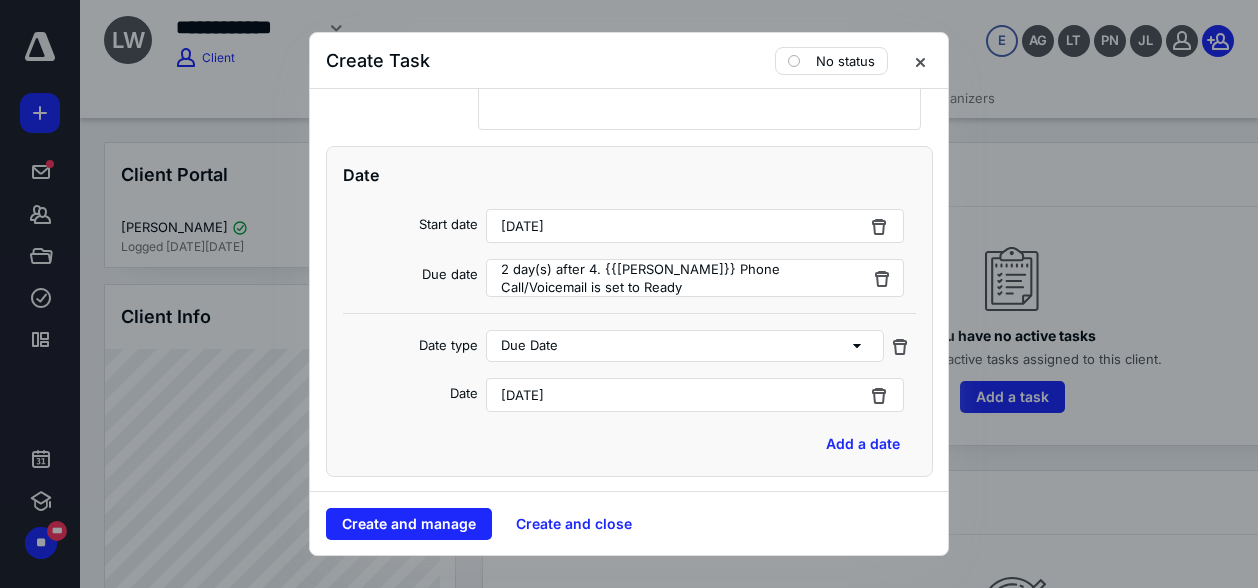 click on "[DATE]" at bounding box center (695, 226) 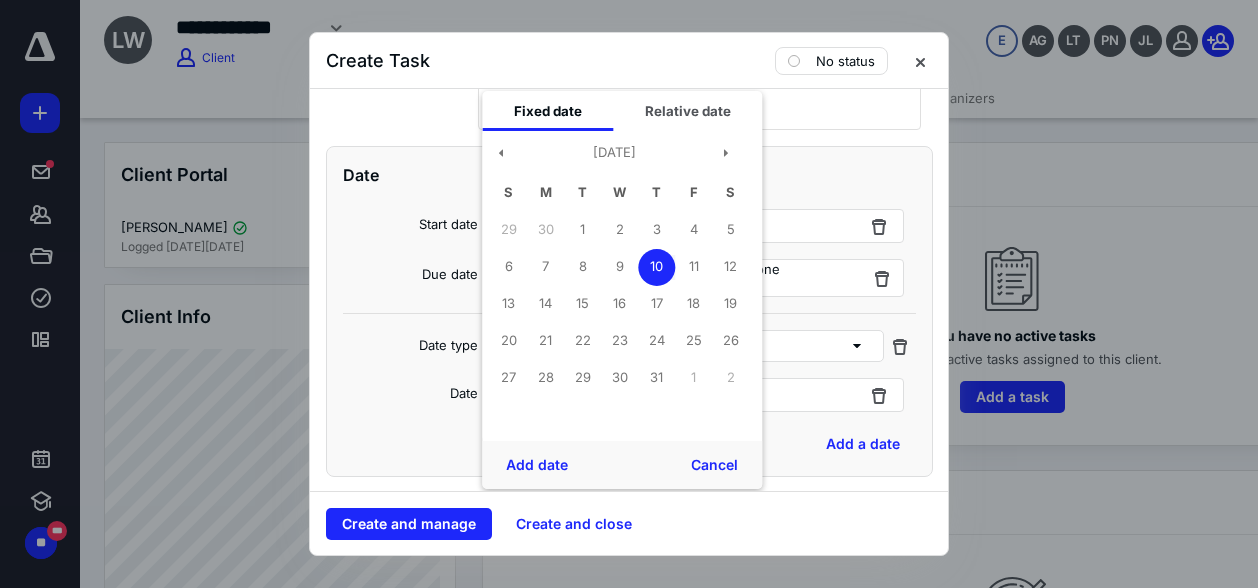 click on "10" at bounding box center (656, 267) 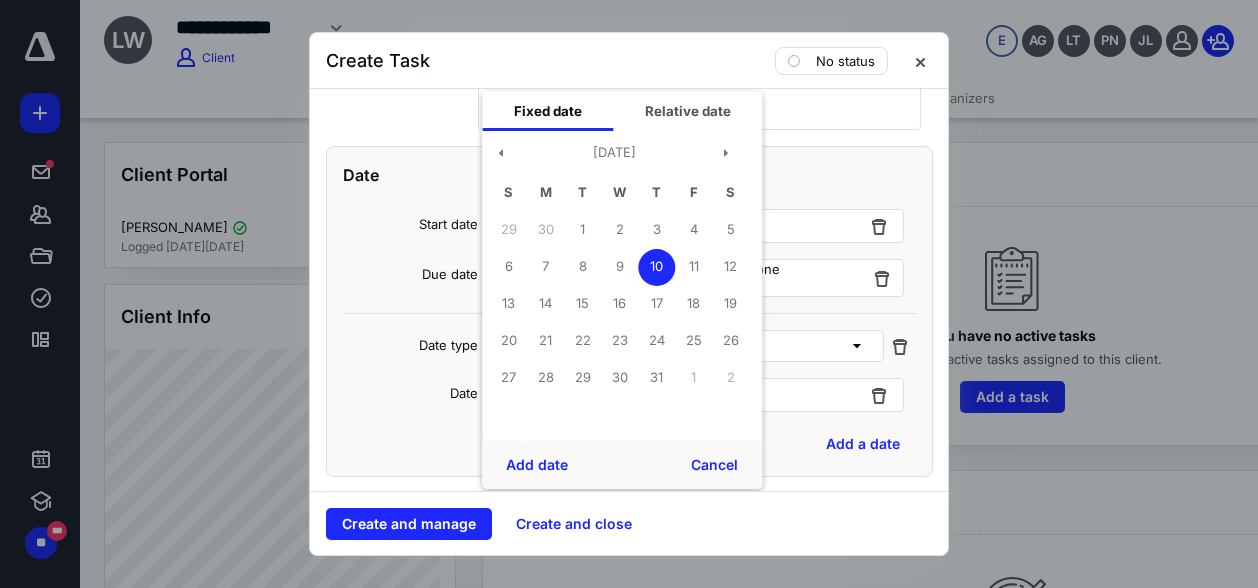 click at bounding box center (629, 294) 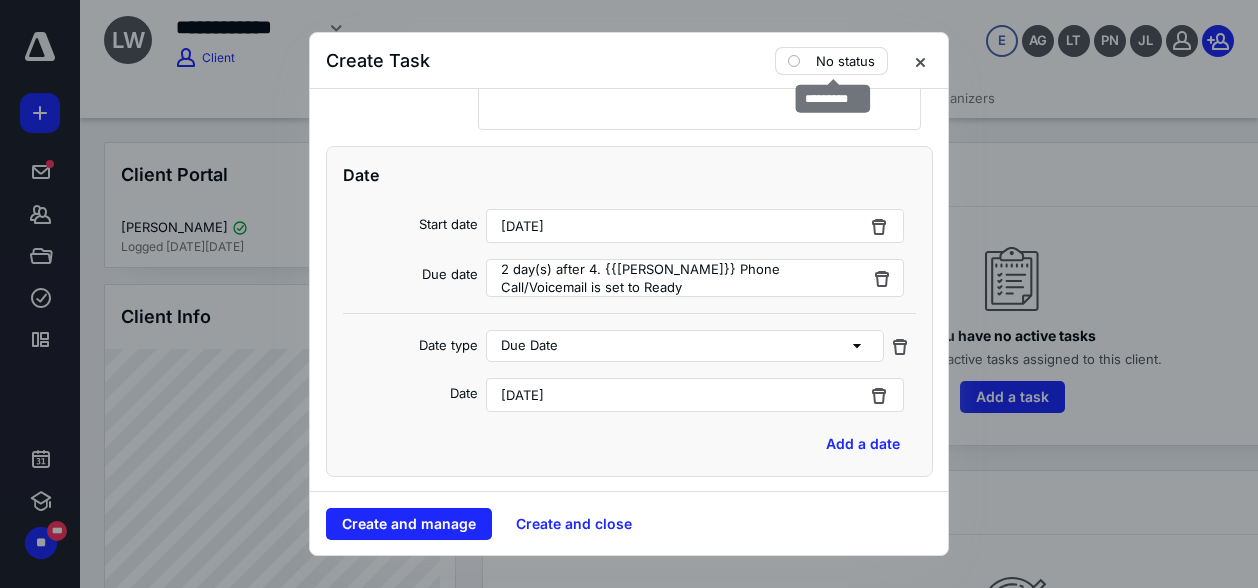 click on "No status" at bounding box center (845, 61) 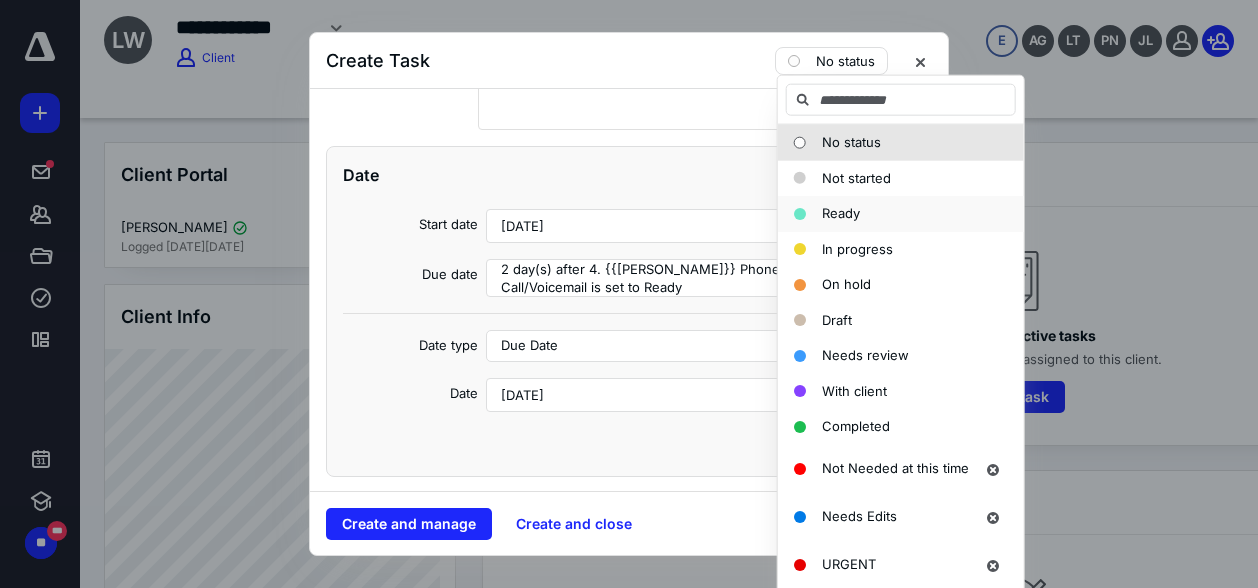 click on "Ready" at bounding box center (841, 213) 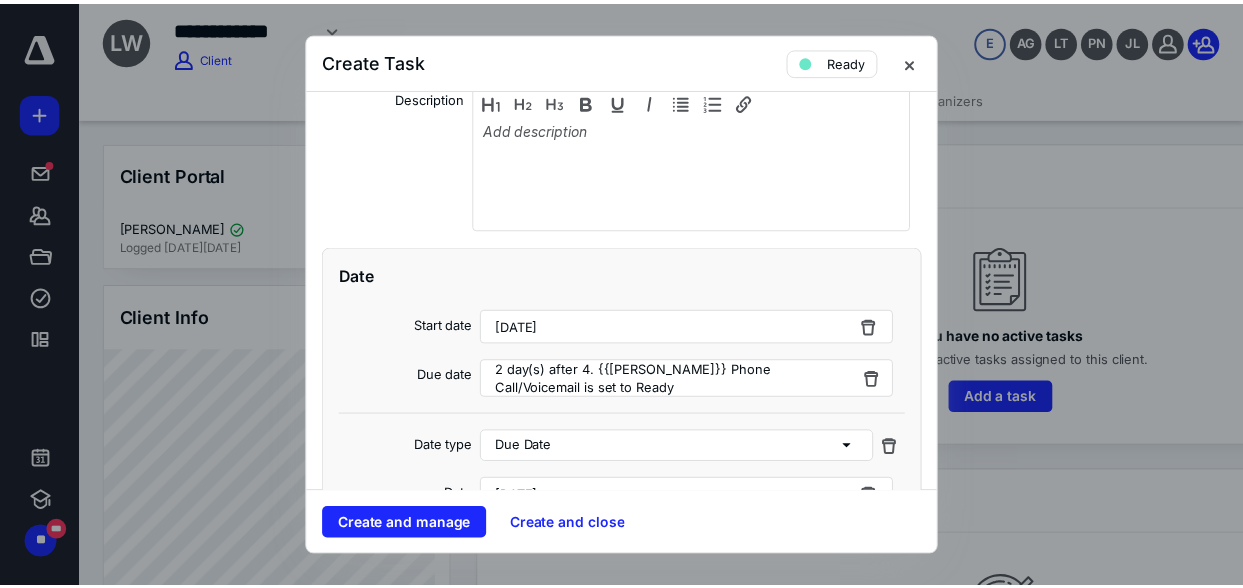 scroll, scrollTop: 400, scrollLeft: 0, axis: vertical 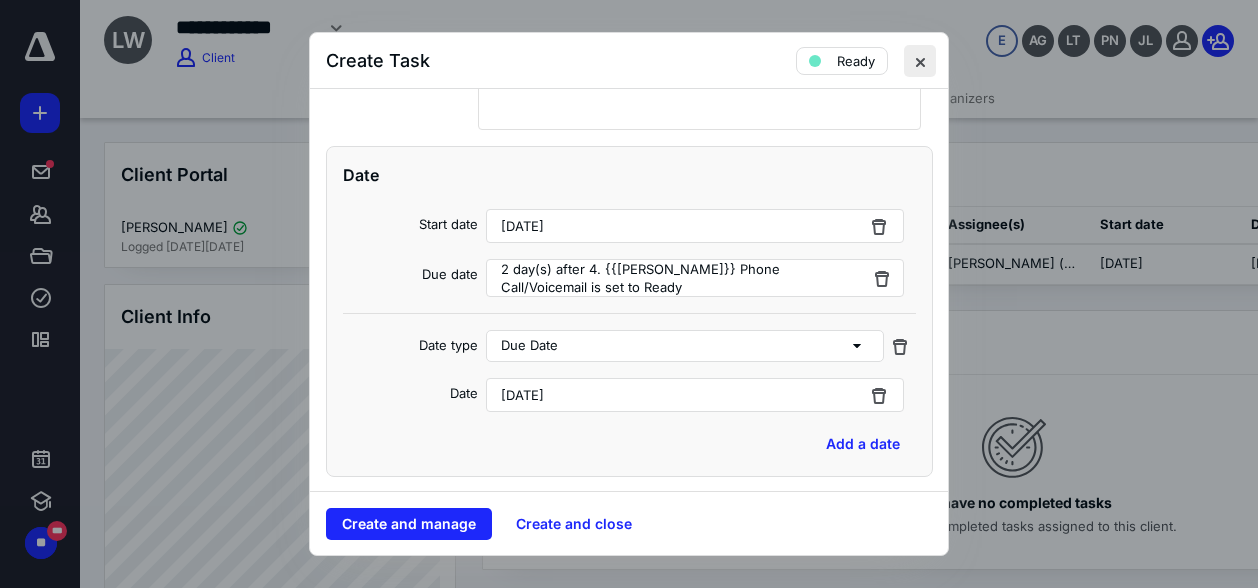 click at bounding box center [920, 61] 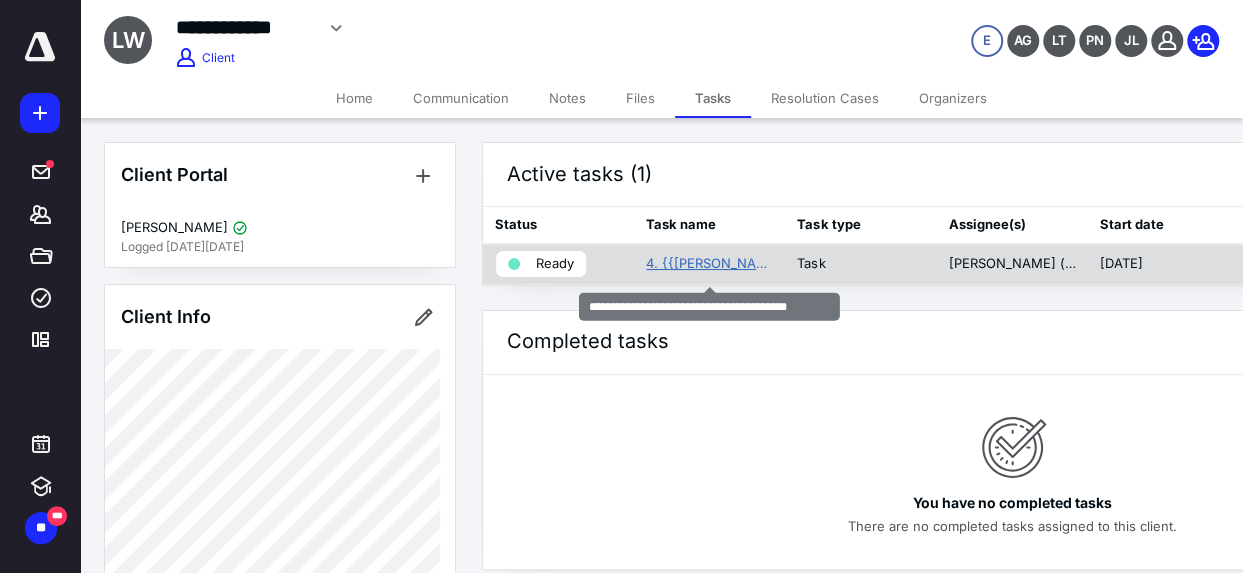 click on "4. {{Latonya Wade}} Phone Call/Voicemail" at bounding box center [709, 264] 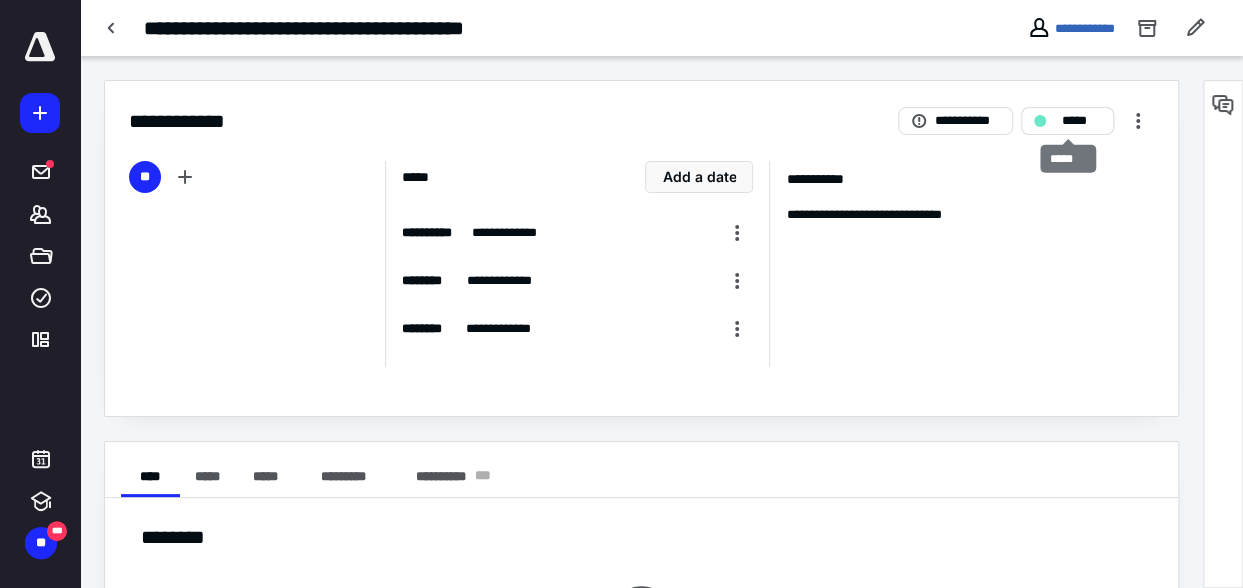 click on "*****" at bounding box center (1081, 121) 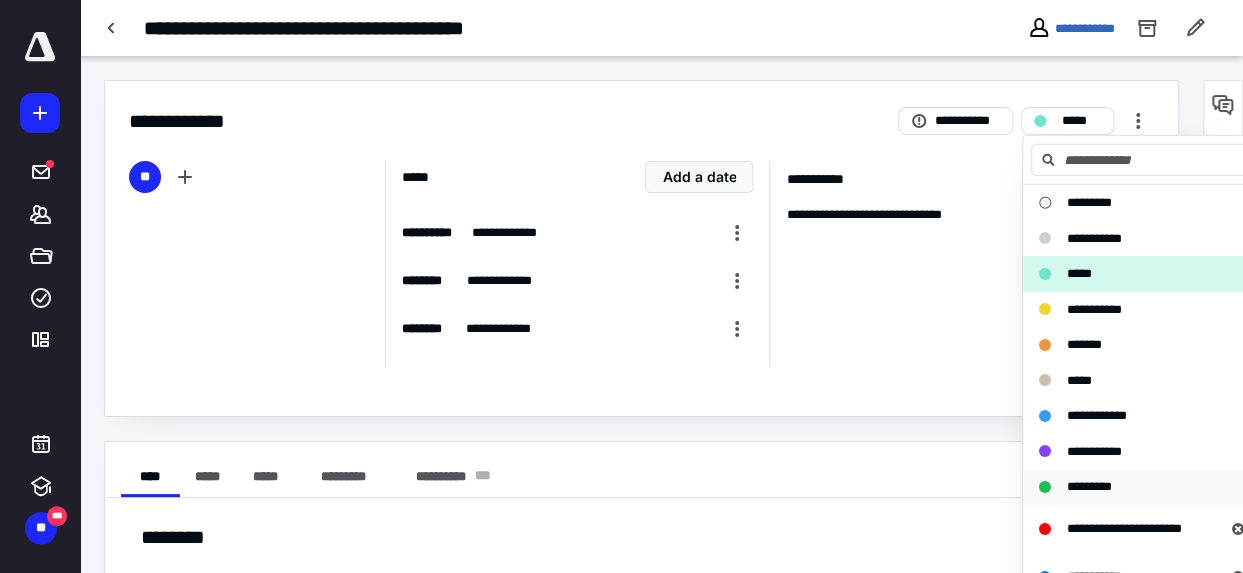 click on "*********" at bounding box center [1089, 486] 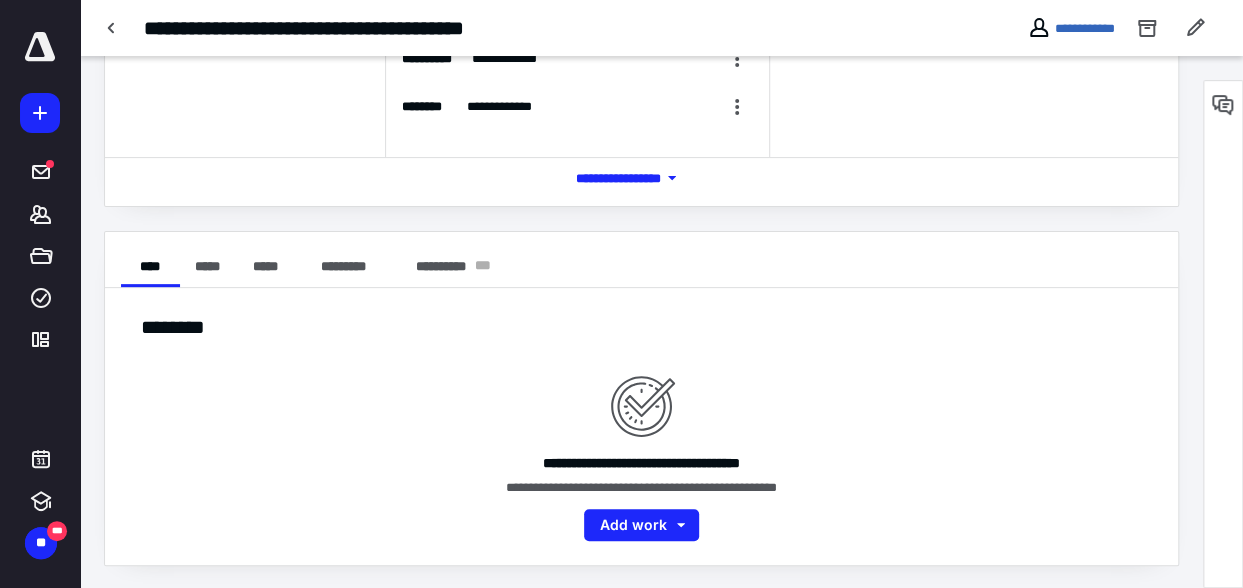 scroll, scrollTop: 0, scrollLeft: 0, axis: both 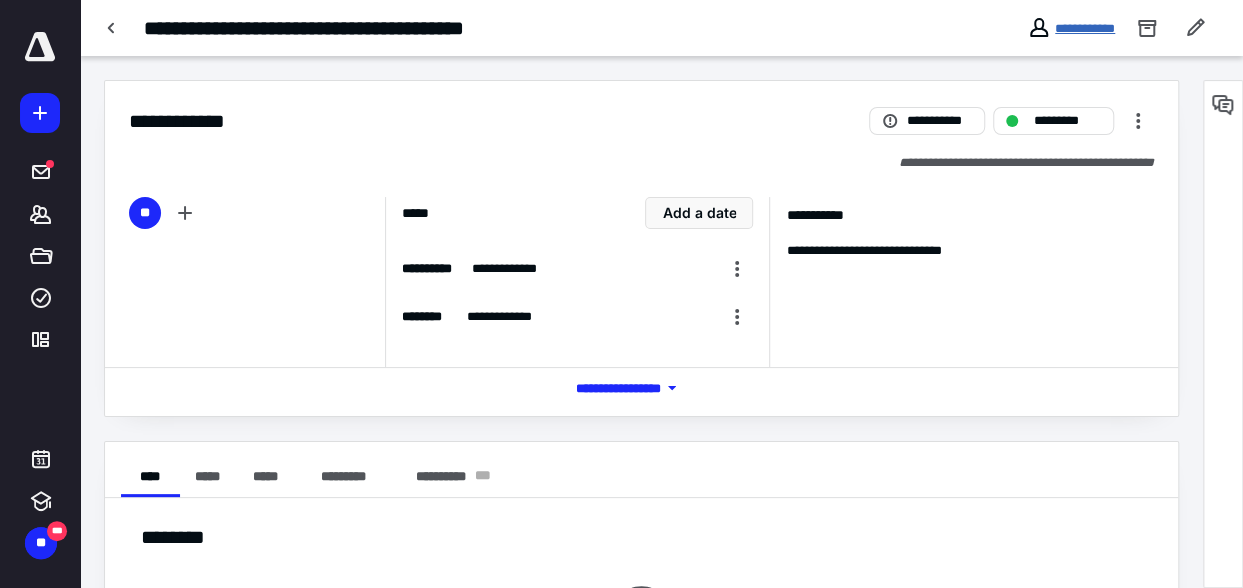 click on "**********" at bounding box center (1085, 28) 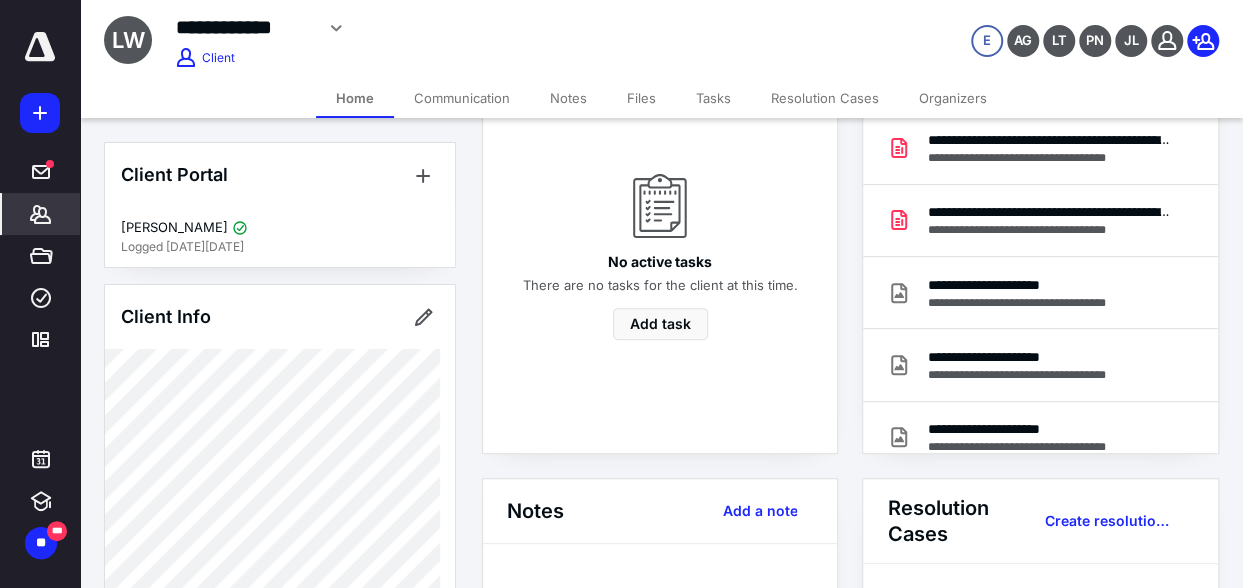 scroll, scrollTop: 0, scrollLeft: 0, axis: both 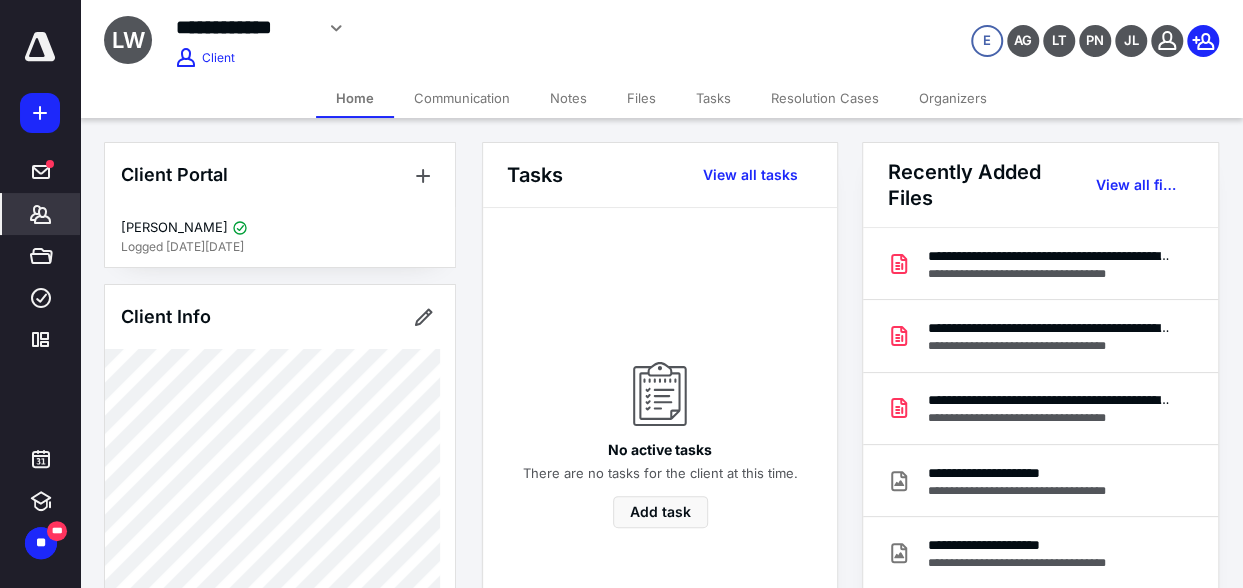 click at bounding box center (40, 47) 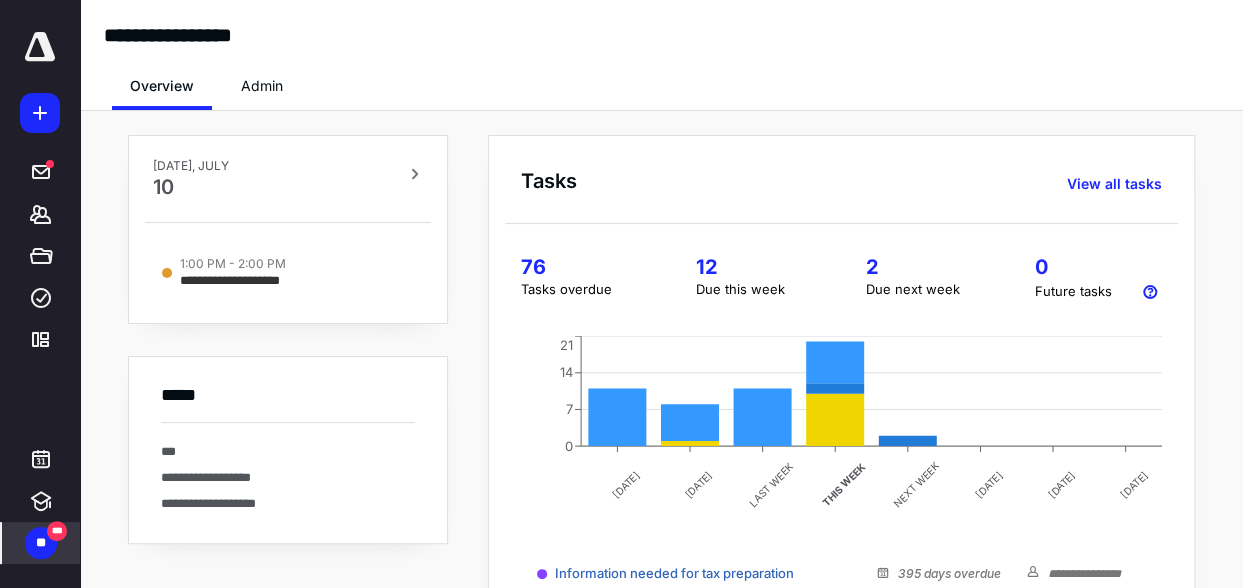 click on "***" at bounding box center [57, 531] 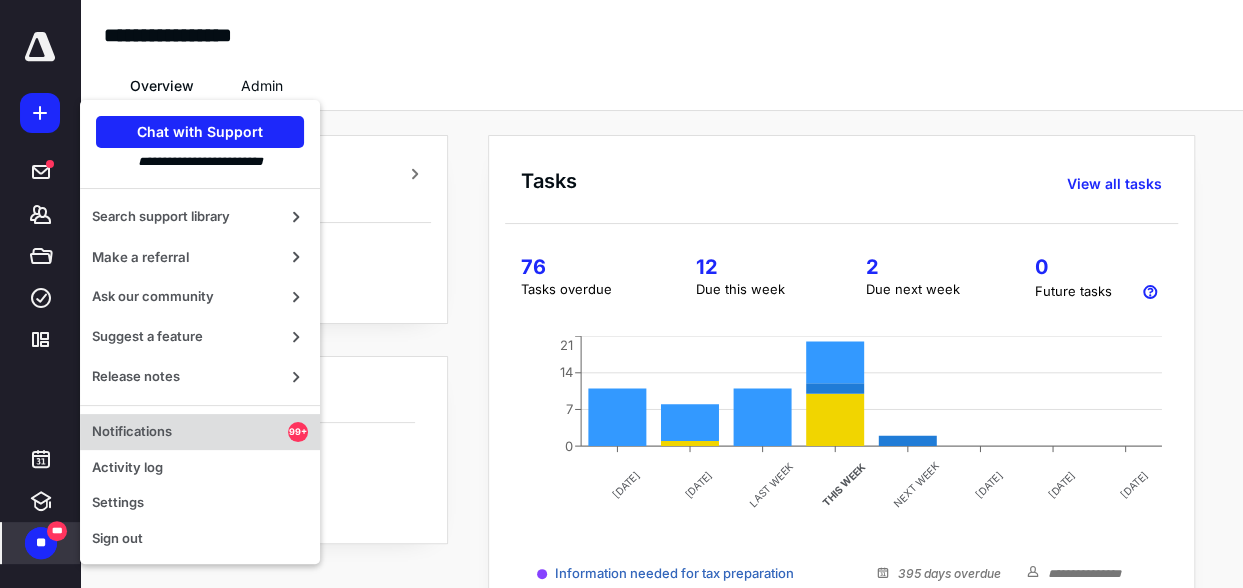 click on "Notifications" at bounding box center (190, 432) 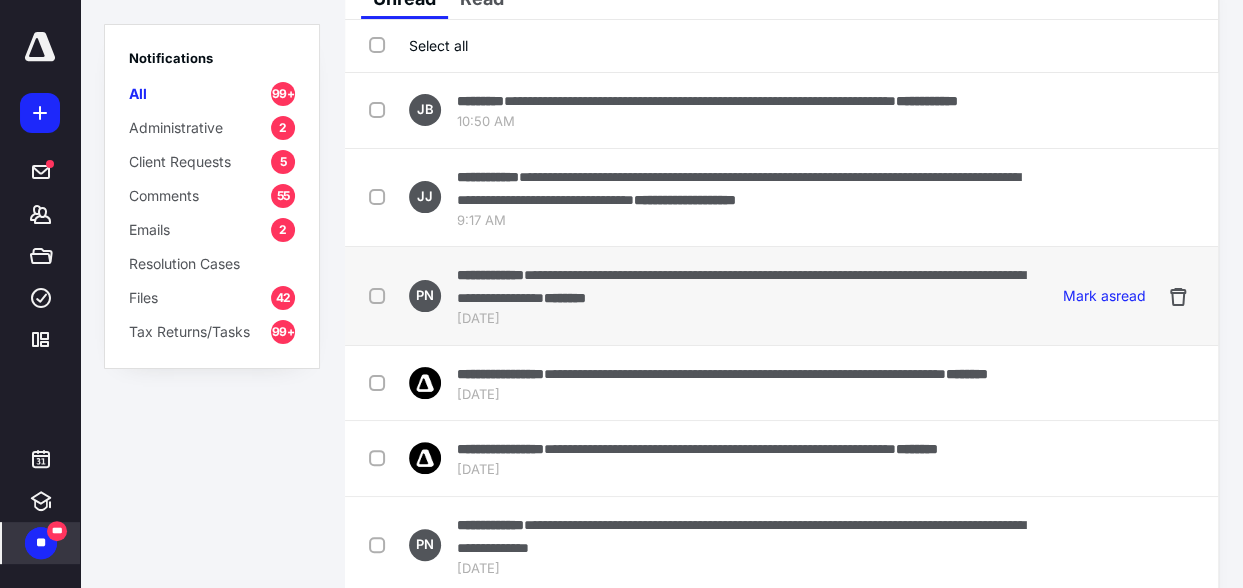scroll, scrollTop: 100, scrollLeft: 0, axis: vertical 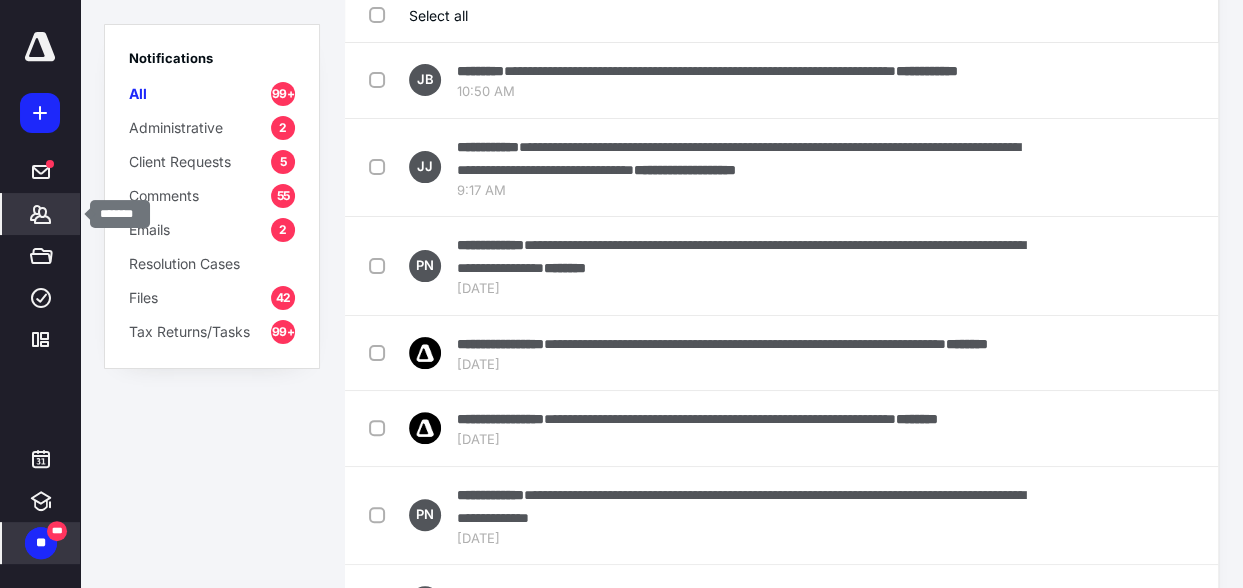 click 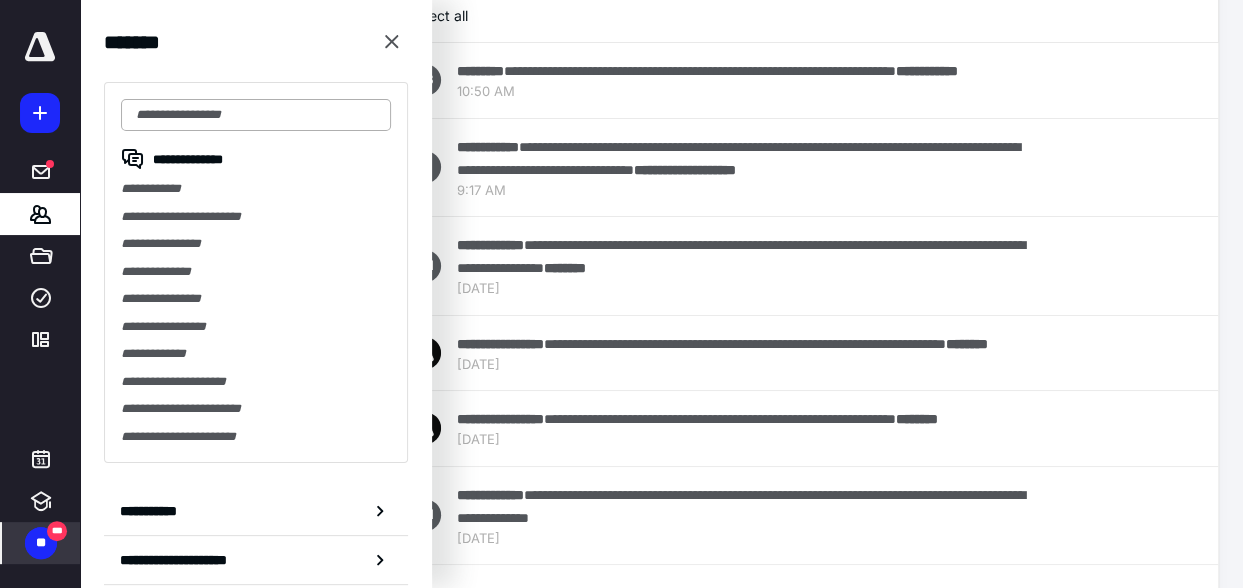 click at bounding box center (256, 115) 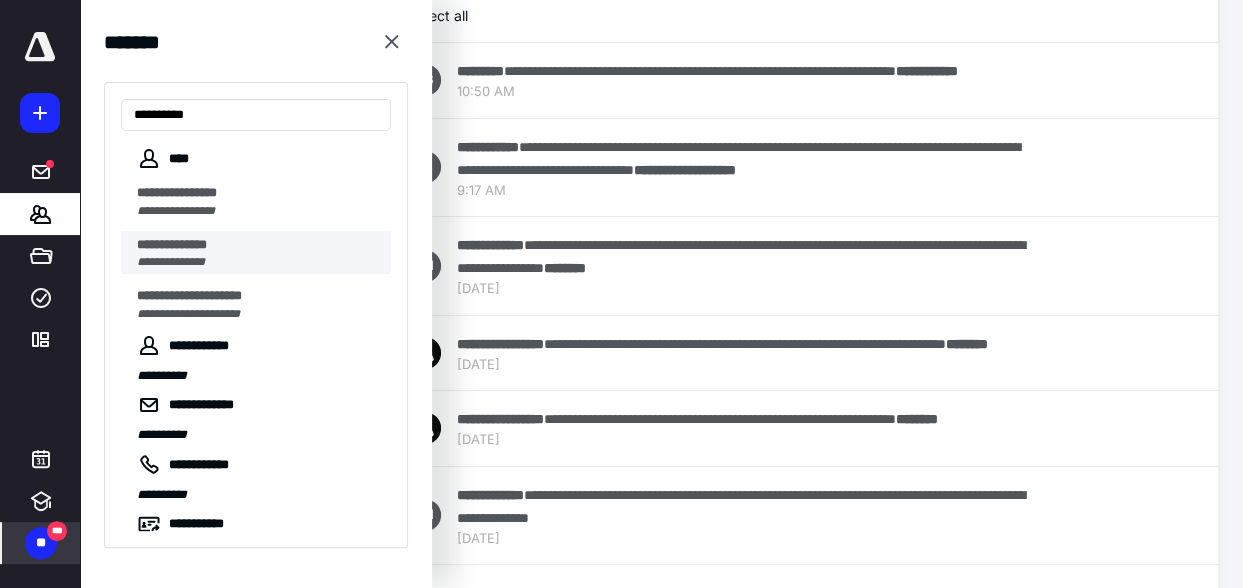 type on "**********" 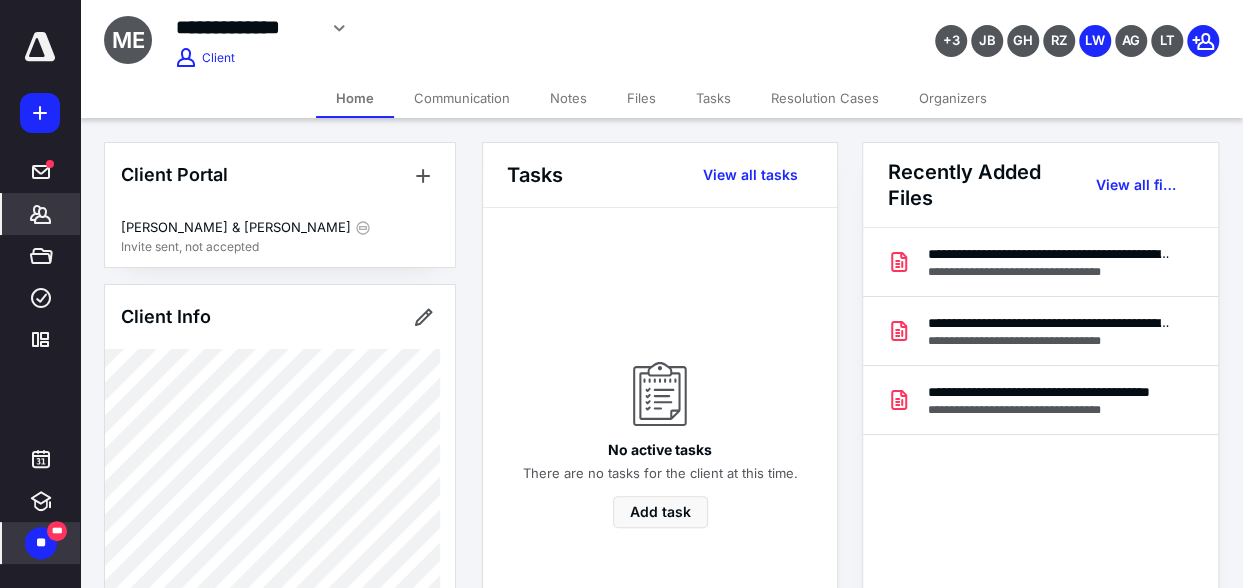 click at bounding box center (40, 47) 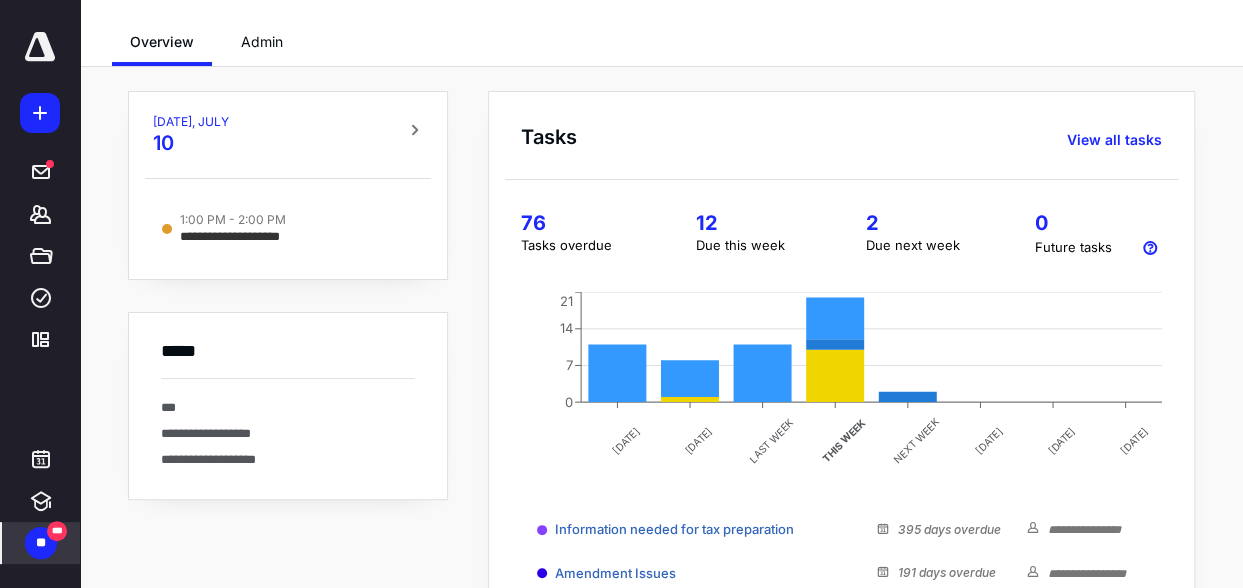 scroll, scrollTop: 0, scrollLeft: 0, axis: both 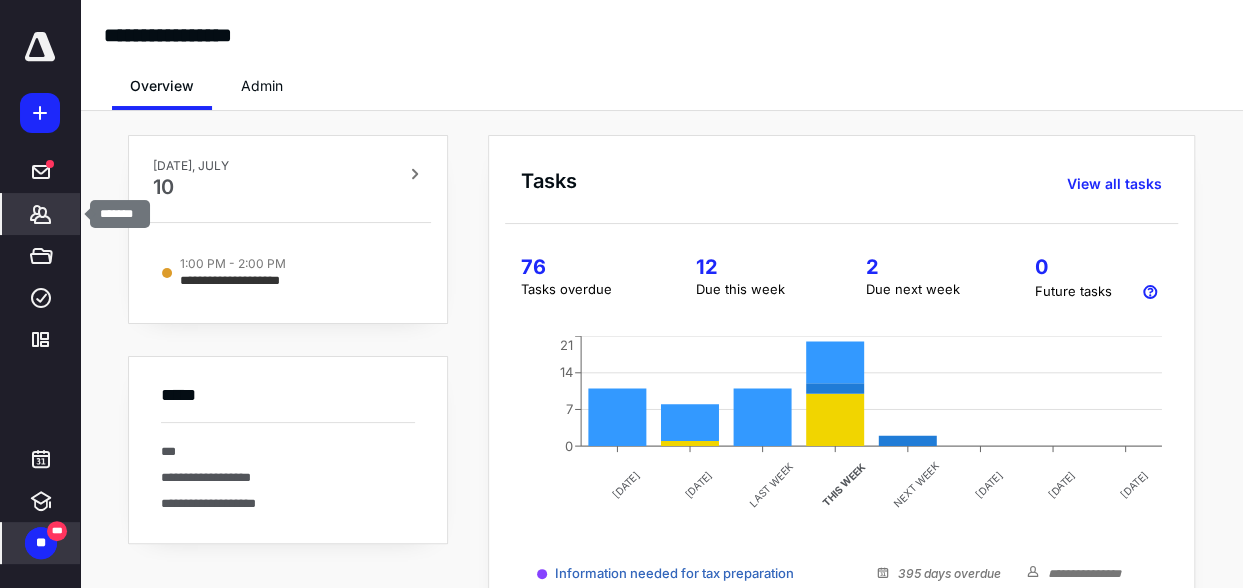 click 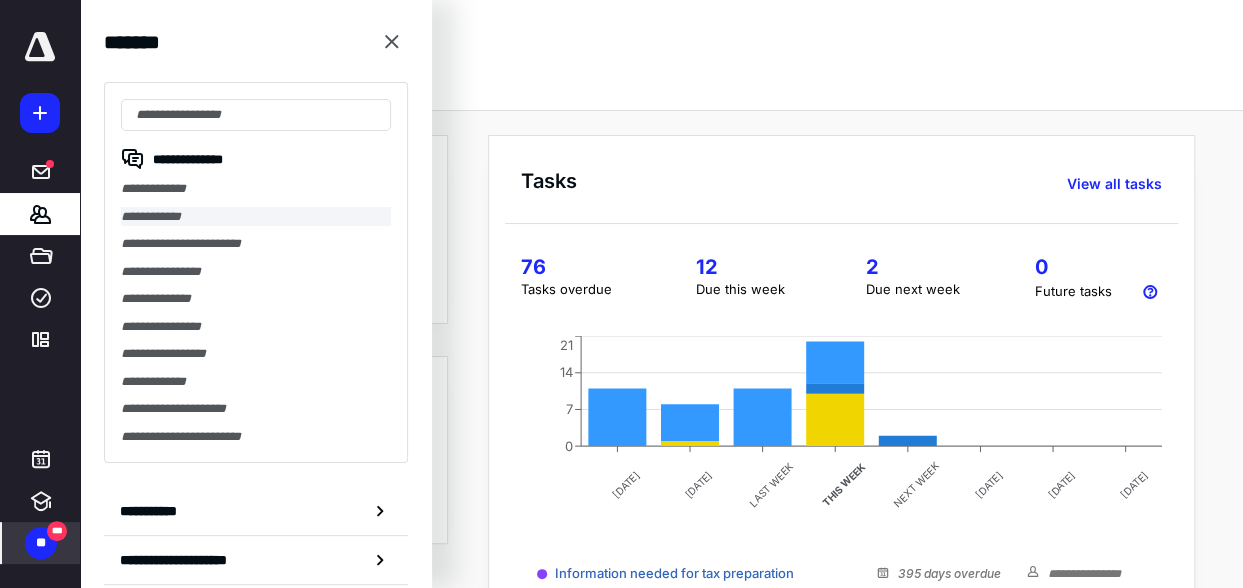 click on "**********" at bounding box center [256, 217] 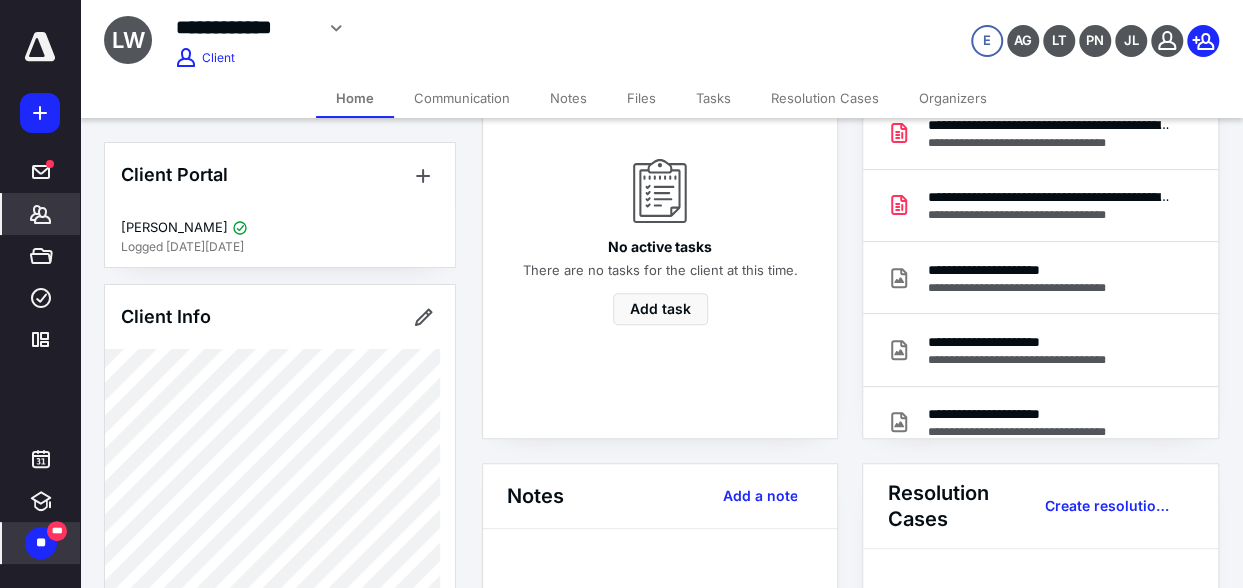 scroll, scrollTop: 0, scrollLeft: 0, axis: both 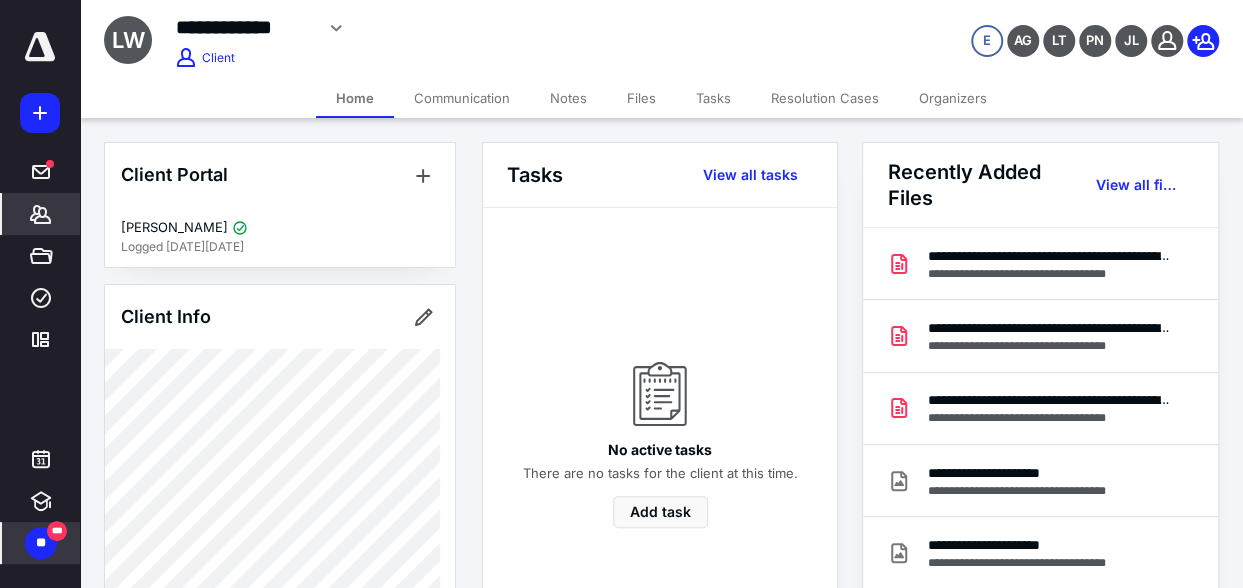click on "Notes" at bounding box center (568, 98) 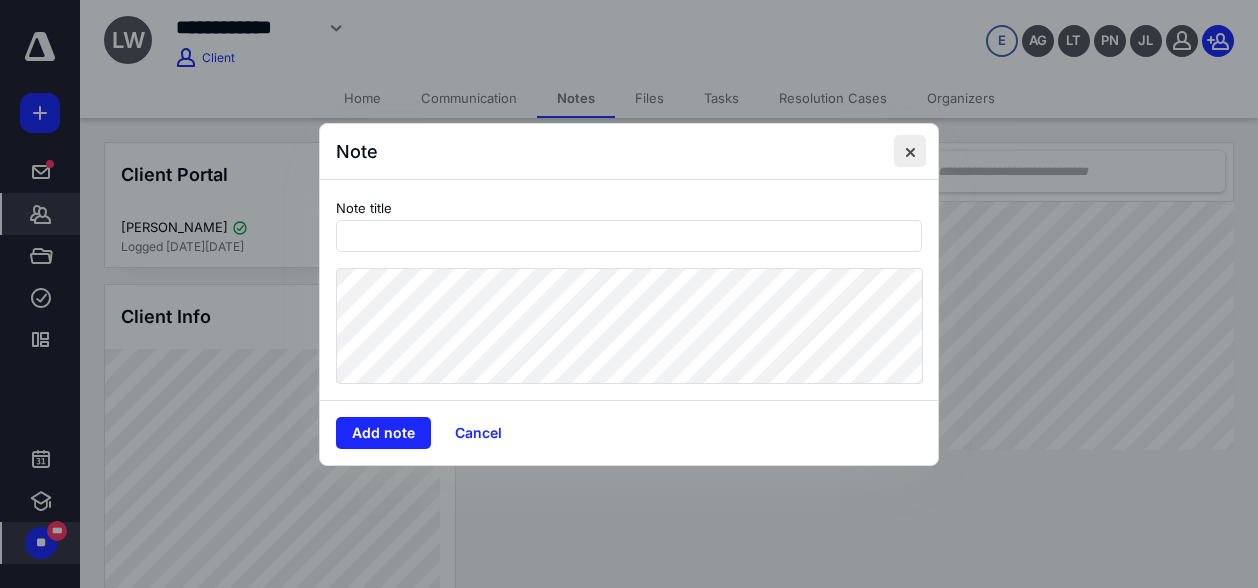 drag, startPoint x: 908, startPoint y: 151, endPoint x: 896, endPoint y: 153, distance: 12.165525 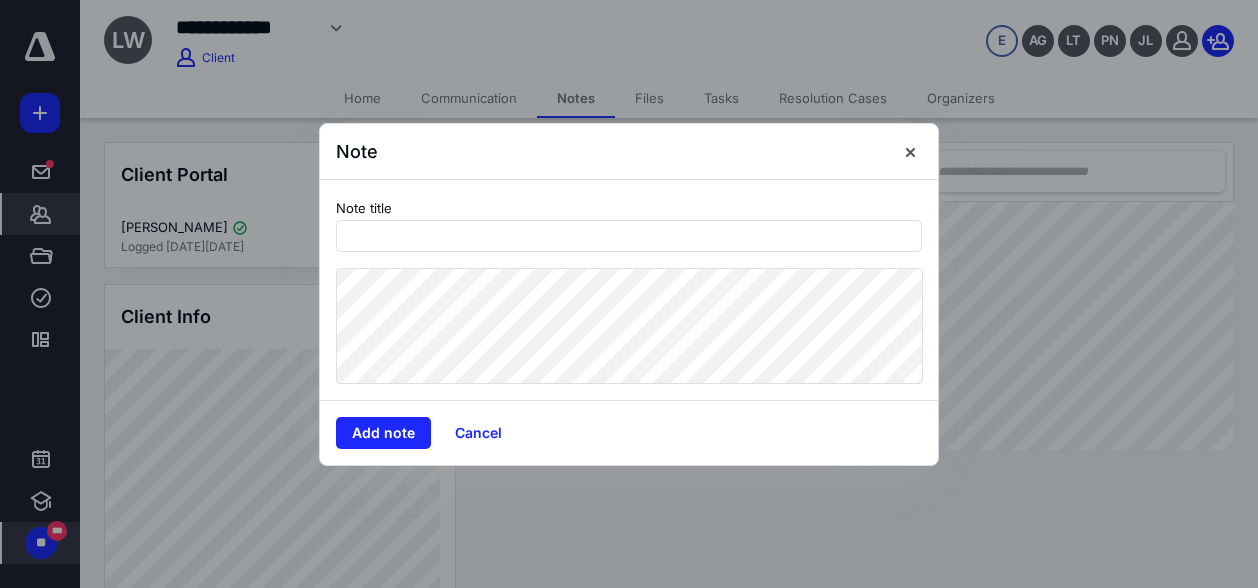 drag, startPoint x: 915, startPoint y: 148, endPoint x: 1015, endPoint y: 157, distance: 100.40418 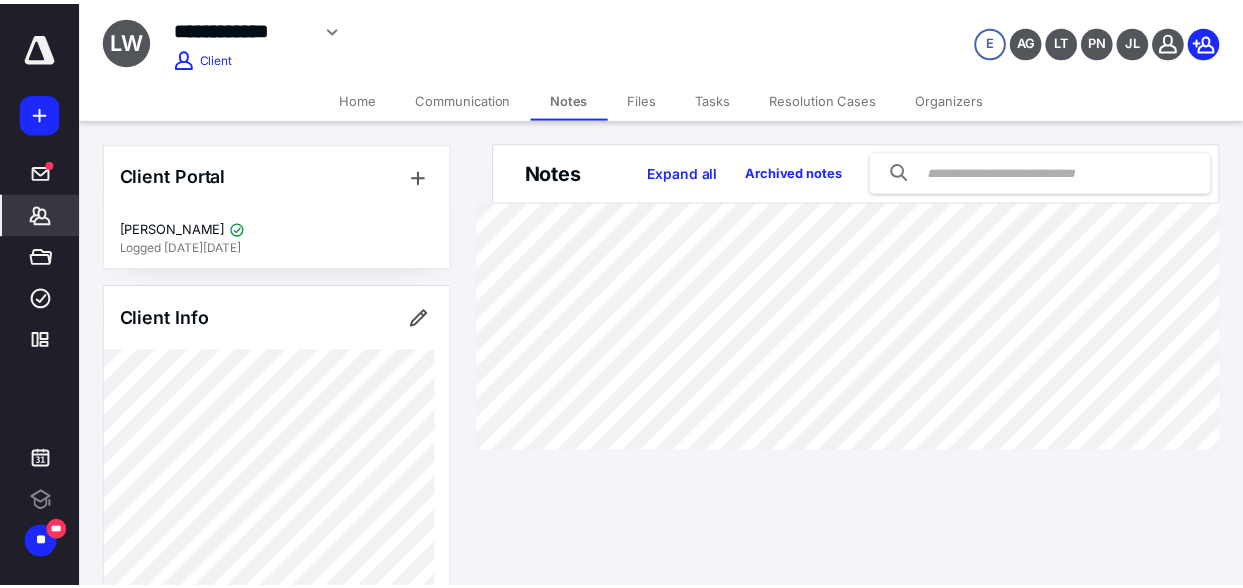 scroll, scrollTop: 0, scrollLeft: 0, axis: both 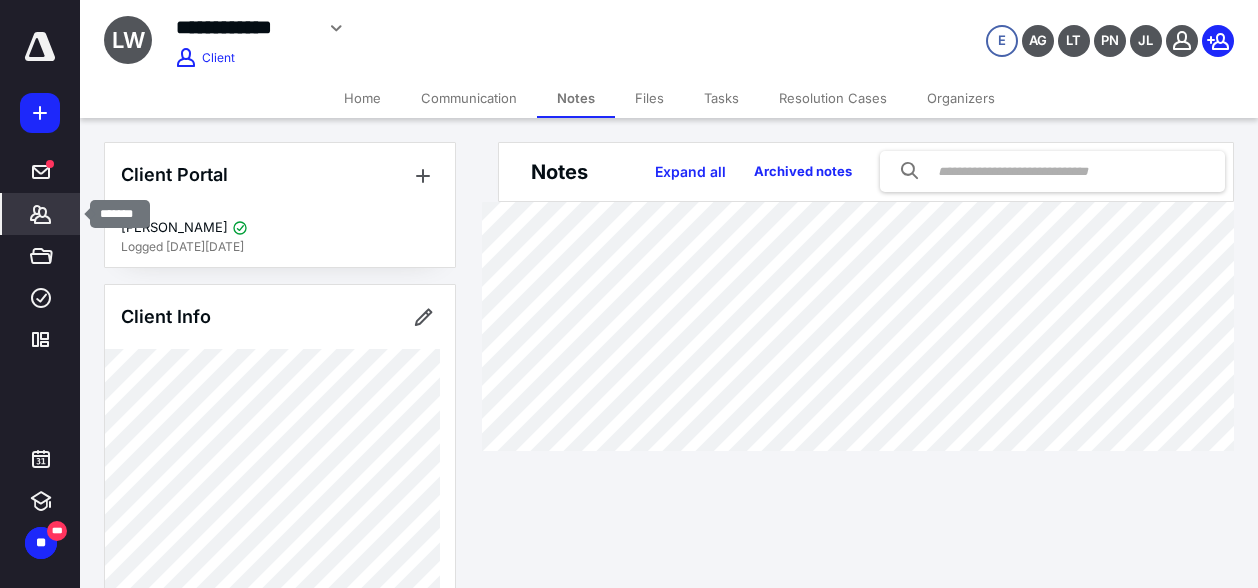 click 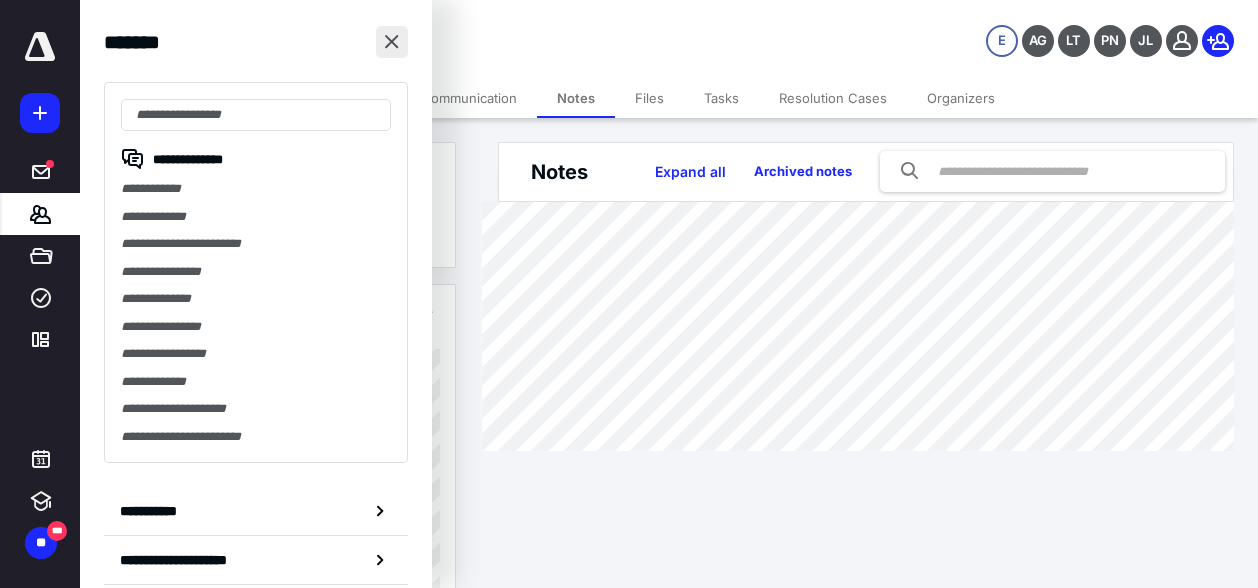 click at bounding box center [392, 42] 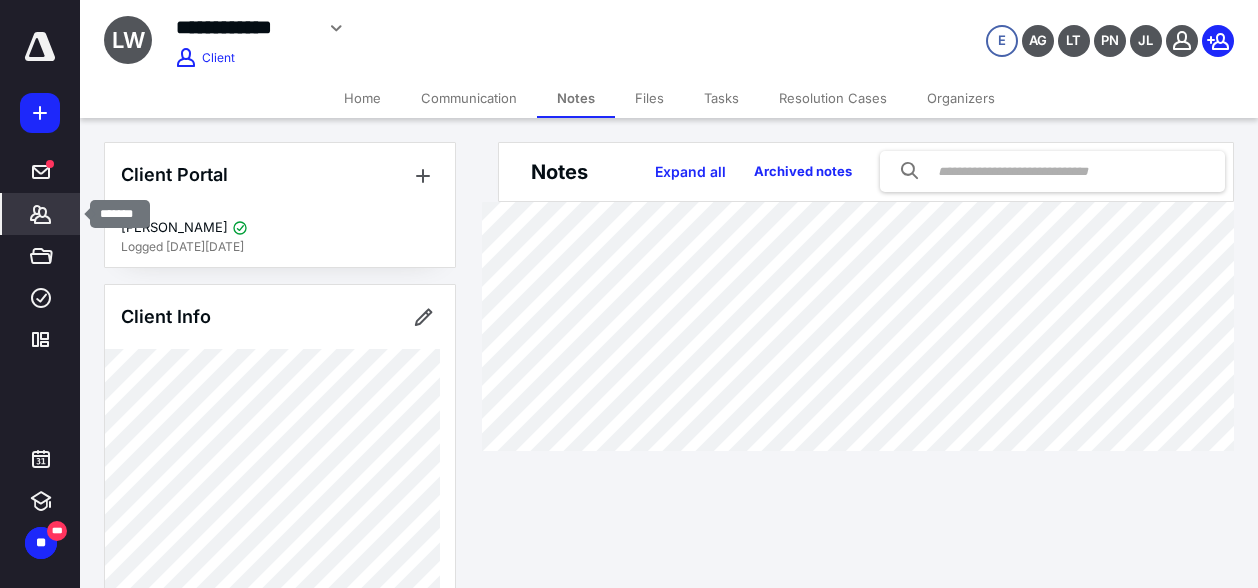 click on "*******" at bounding box center [41, 214] 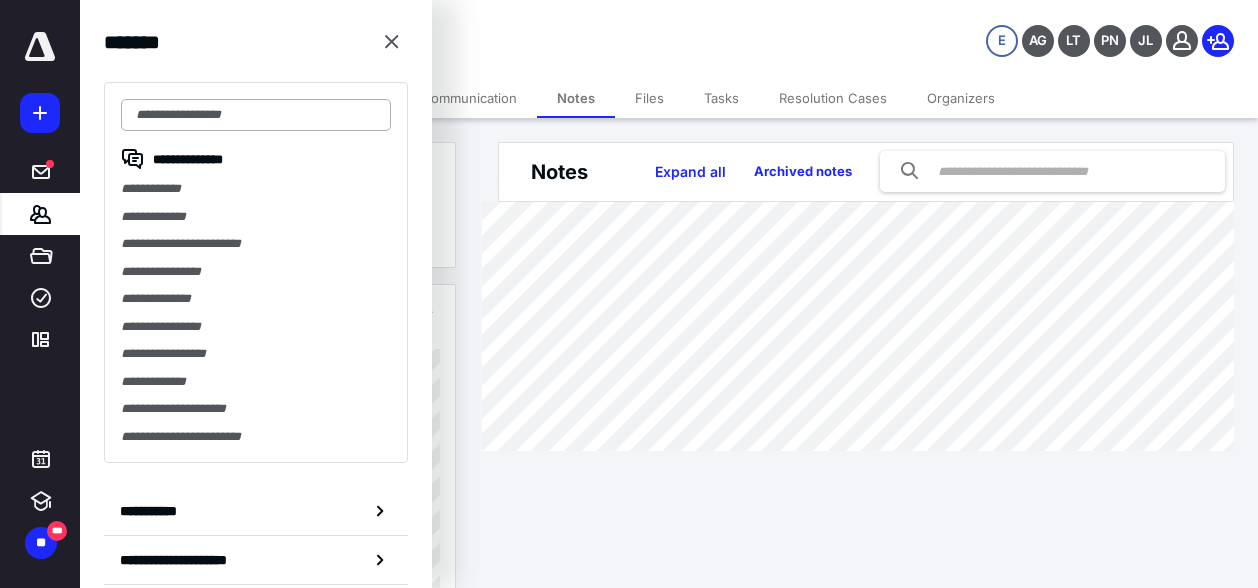 click at bounding box center [256, 115] 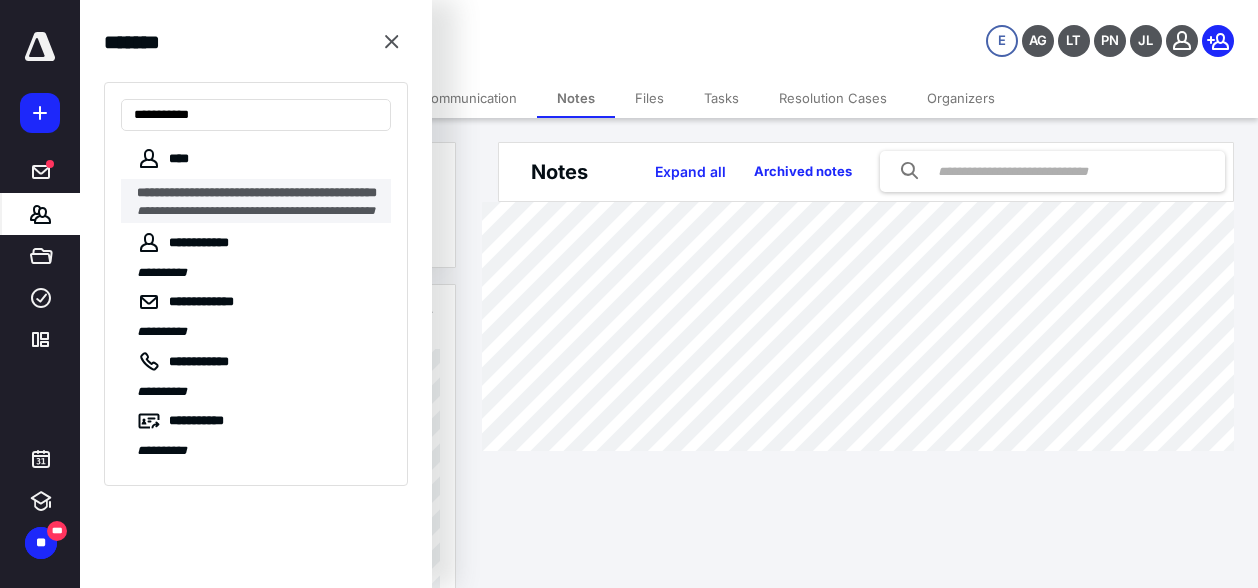 type on "**********" 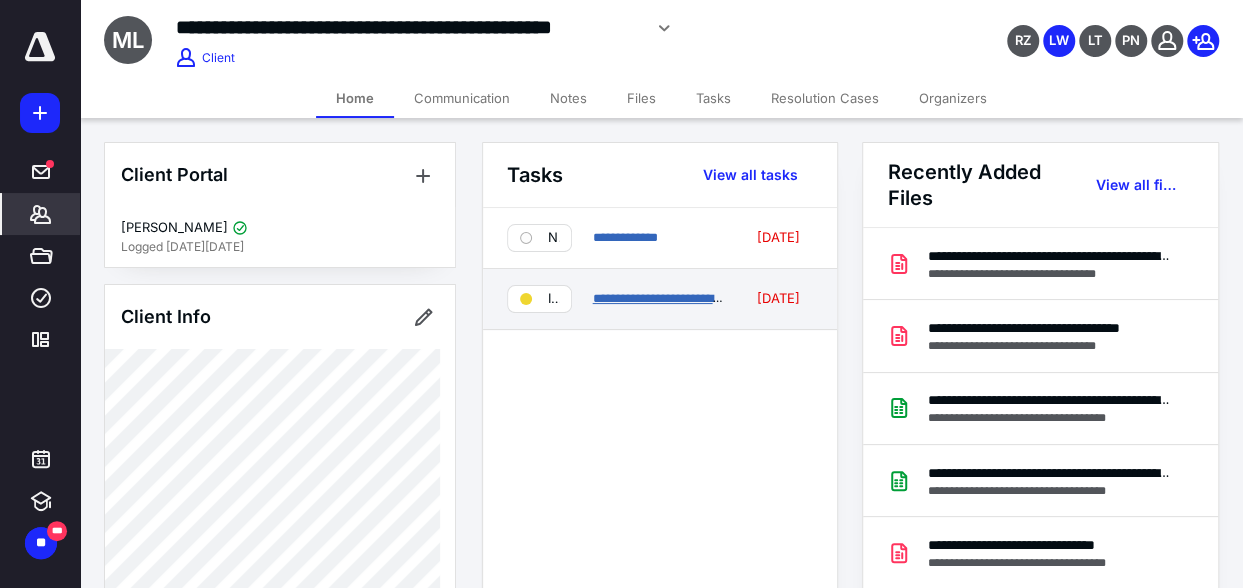 click on "**********" at bounding box center [767, 298] 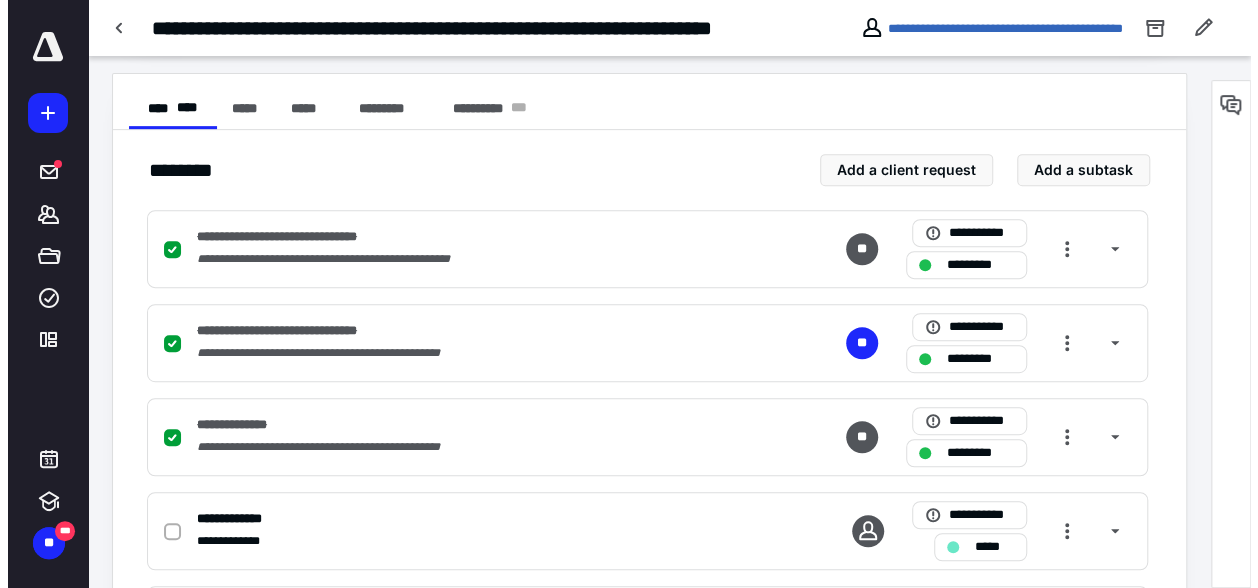 scroll, scrollTop: 400, scrollLeft: 0, axis: vertical 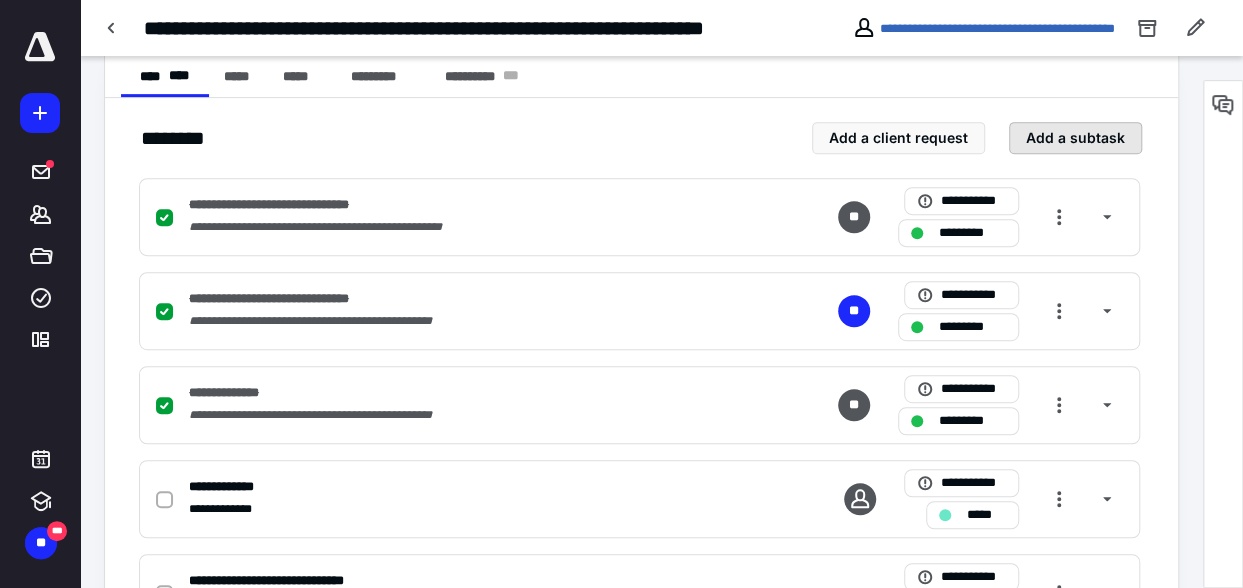 click on "Add a subtask" at bounding box center [1075, 138] 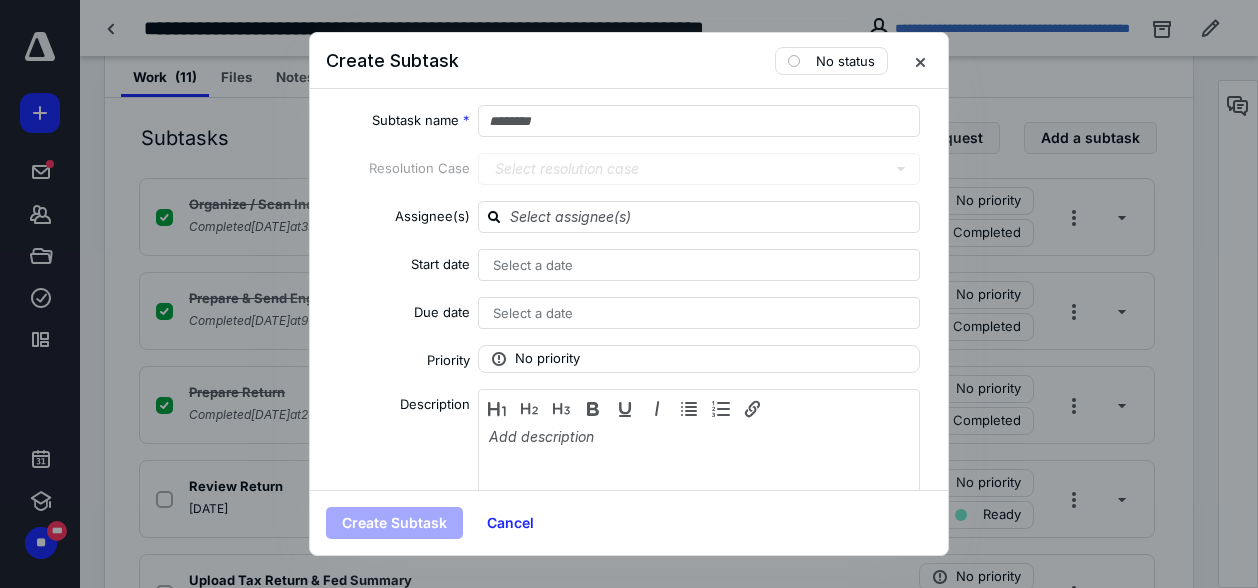 click on "Select a date" at bounding box center (533, 265) 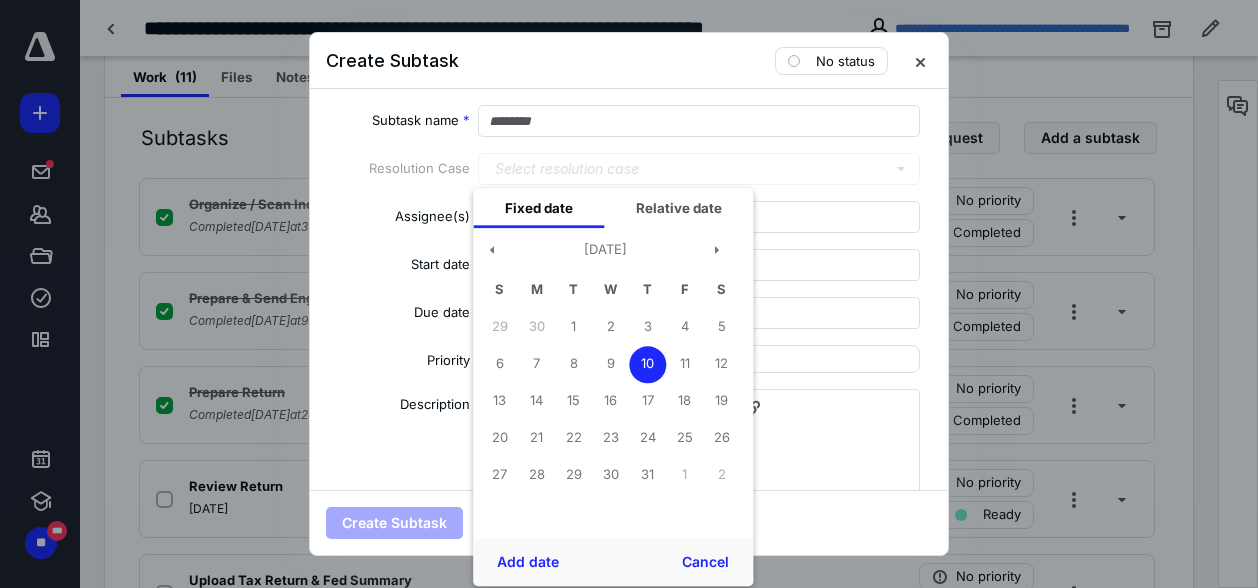 click on "10" at bounding box center [647, 364] 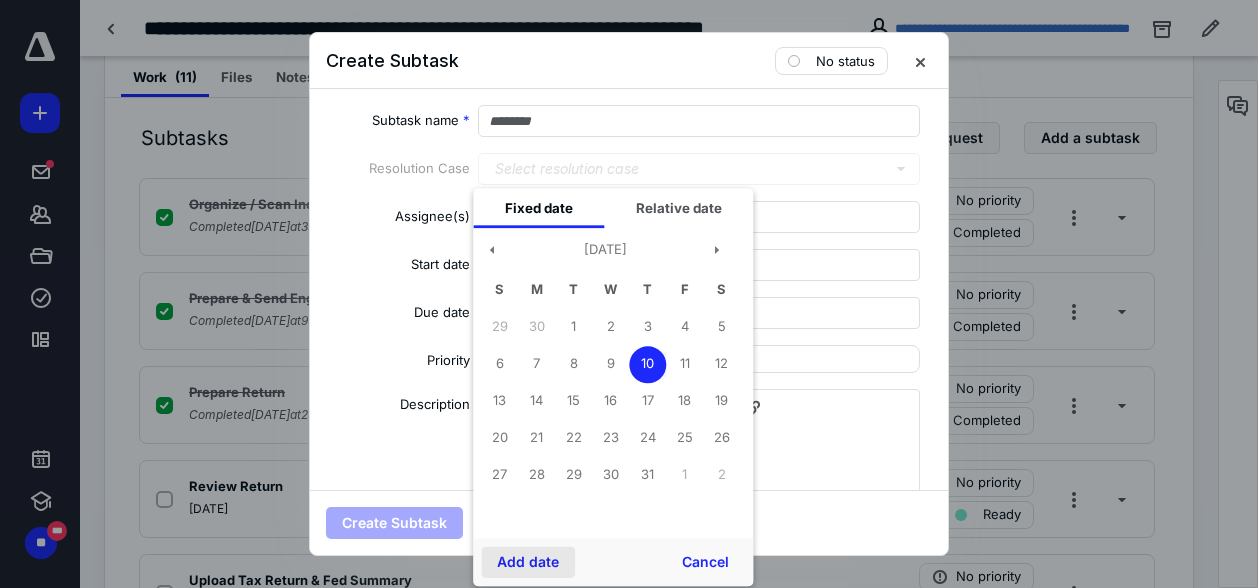 click on "Add date" at bounding box center (528, 562) 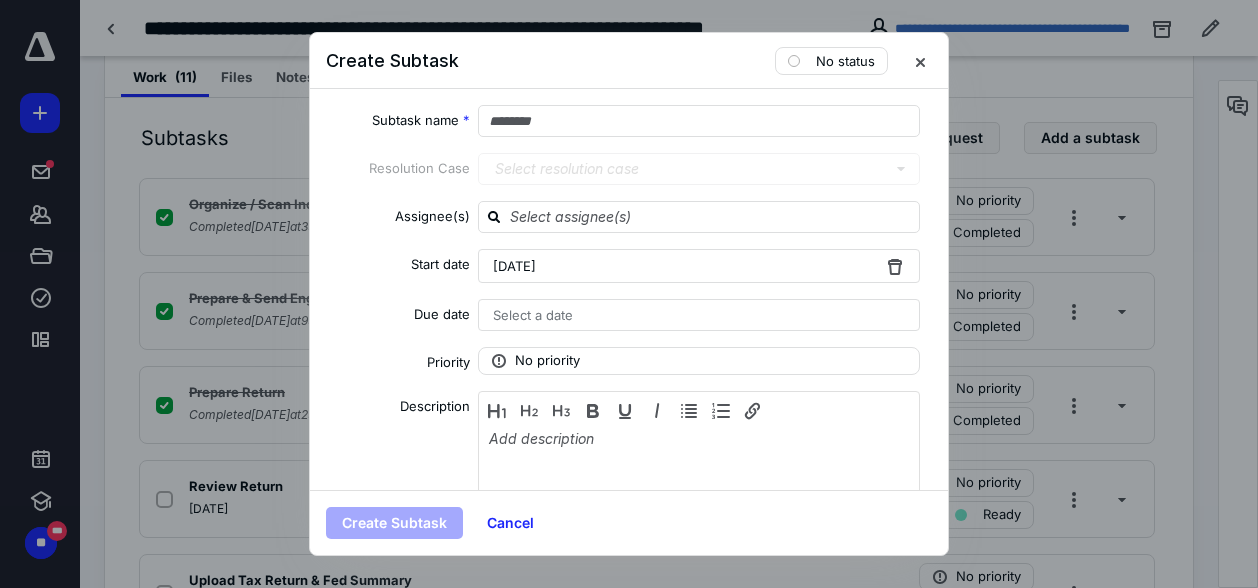 click on "Select a date" at bounding box center [533, 315] 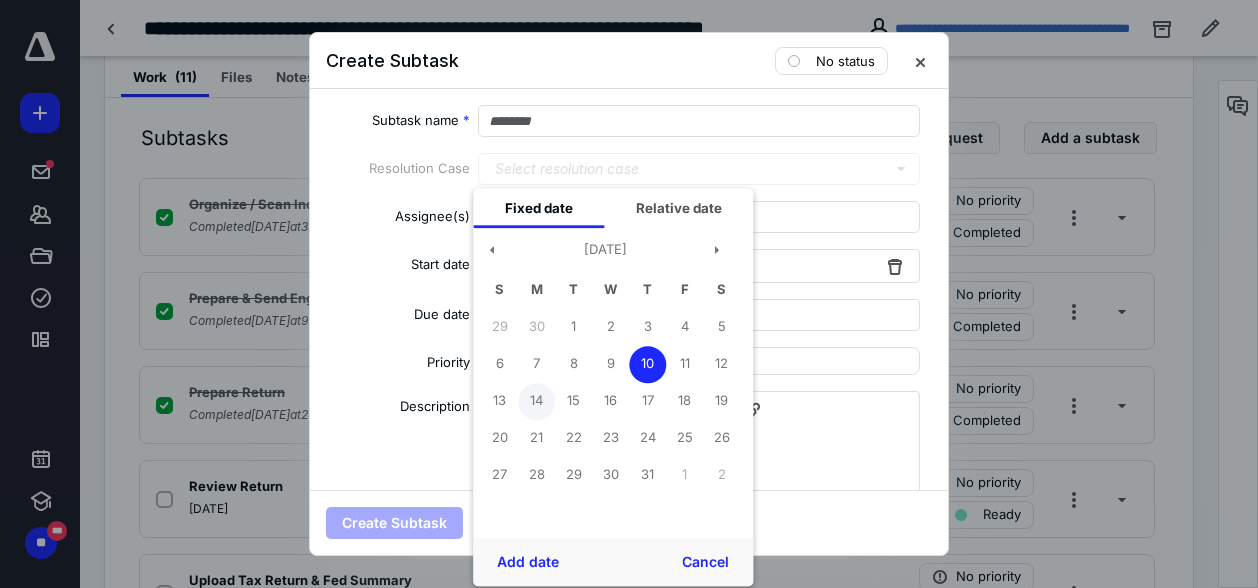 click on "14" at bounding box center (536, 401) 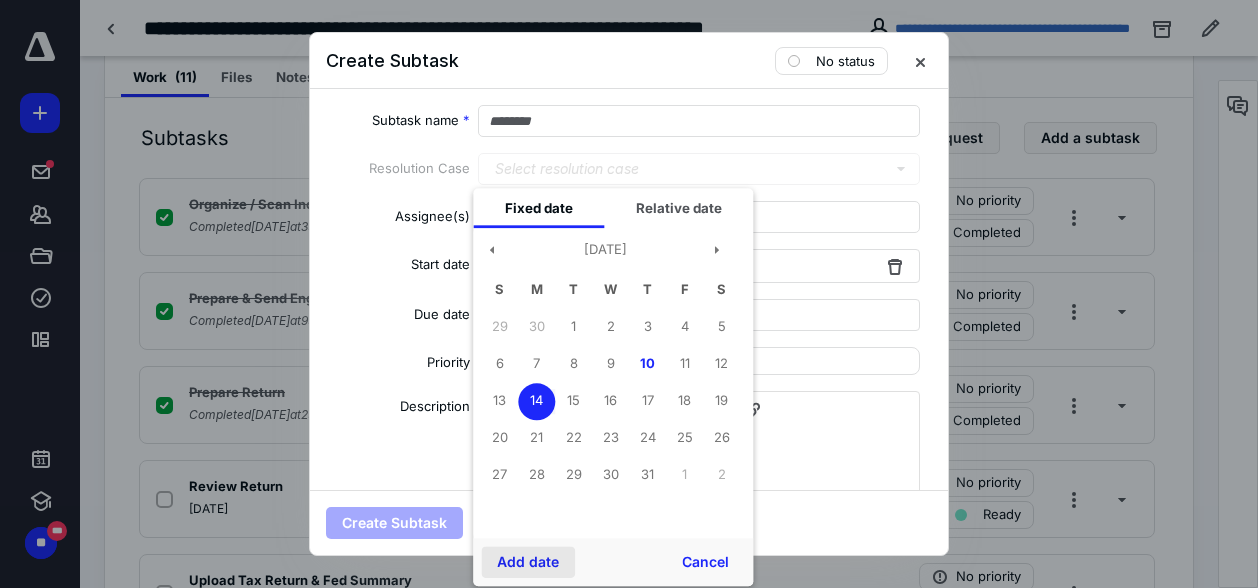 click on "Add date" at bounding box center (528, 562) 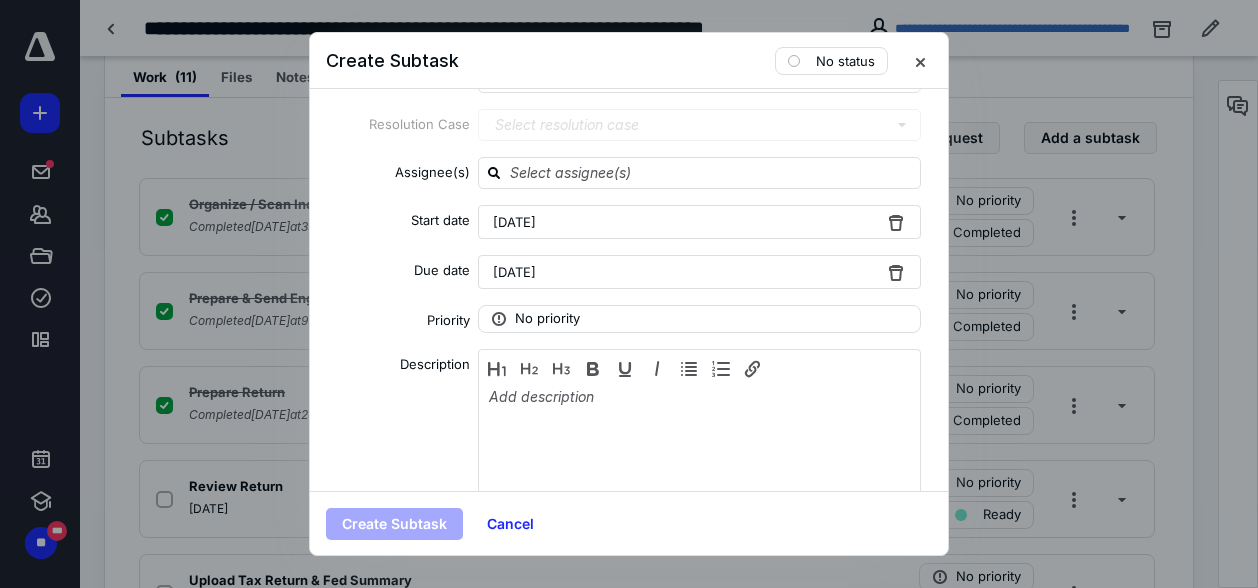 scroll, scrollTop: 80, scrollLeft: 0, axis: vertical 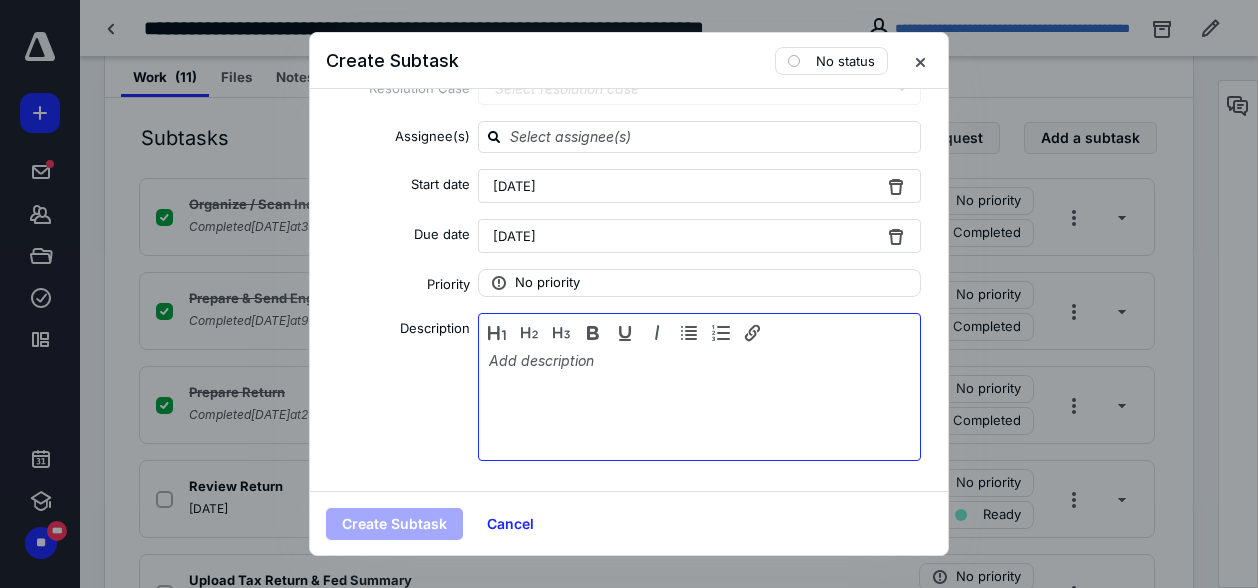 click at bounding box center (699, 402) 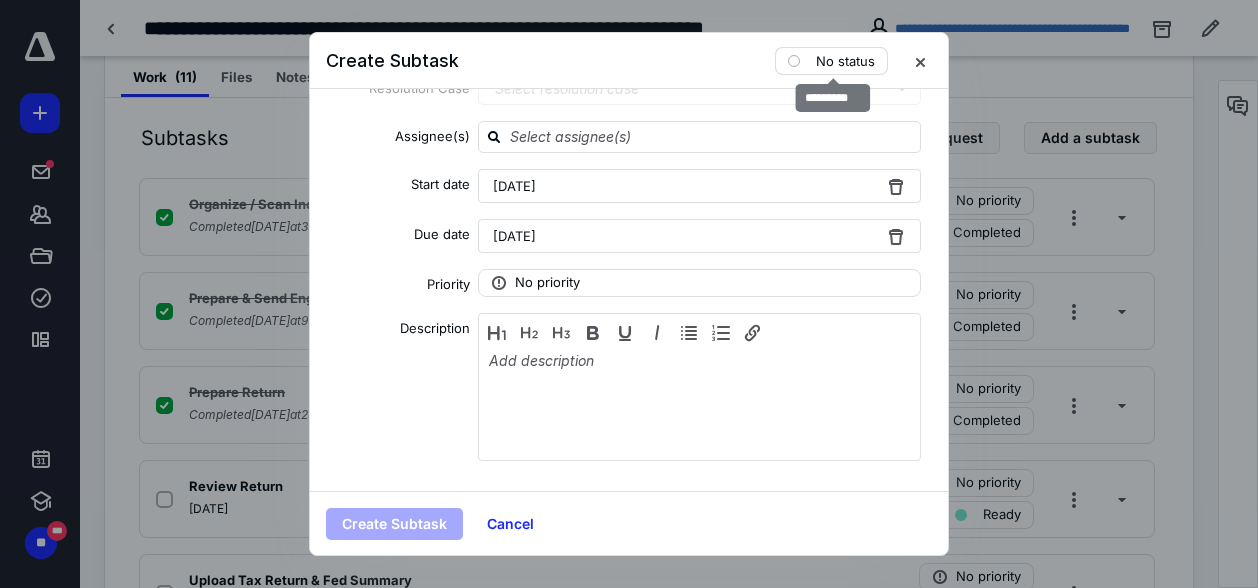 click on "No status" at bounding box center (845, 61) 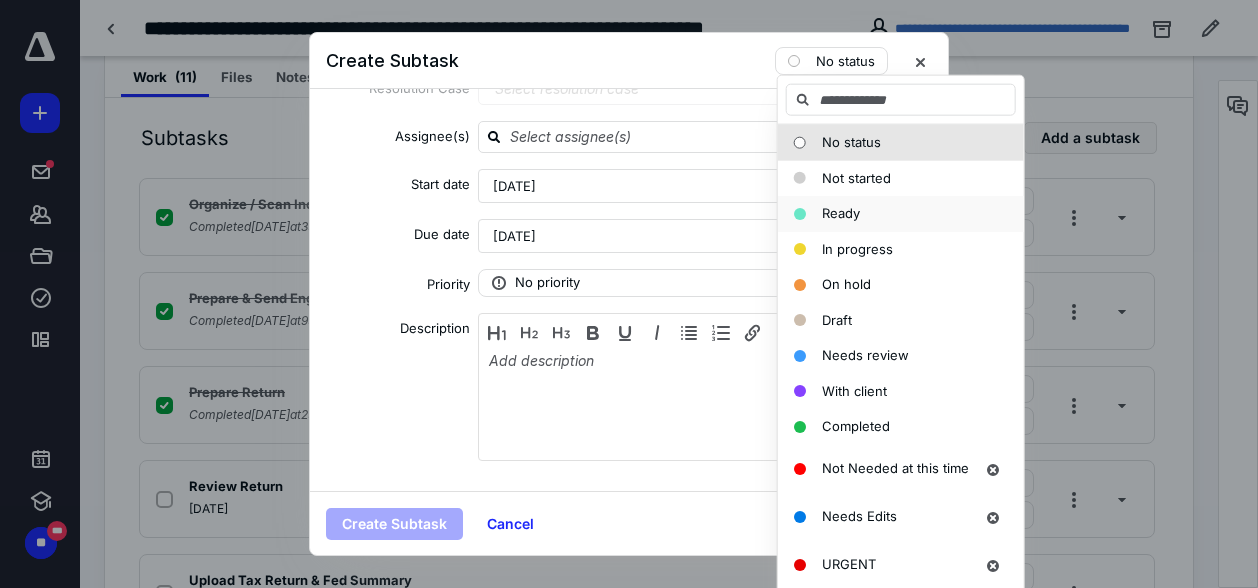 click on "Ready" at bounding box center [841, 213] 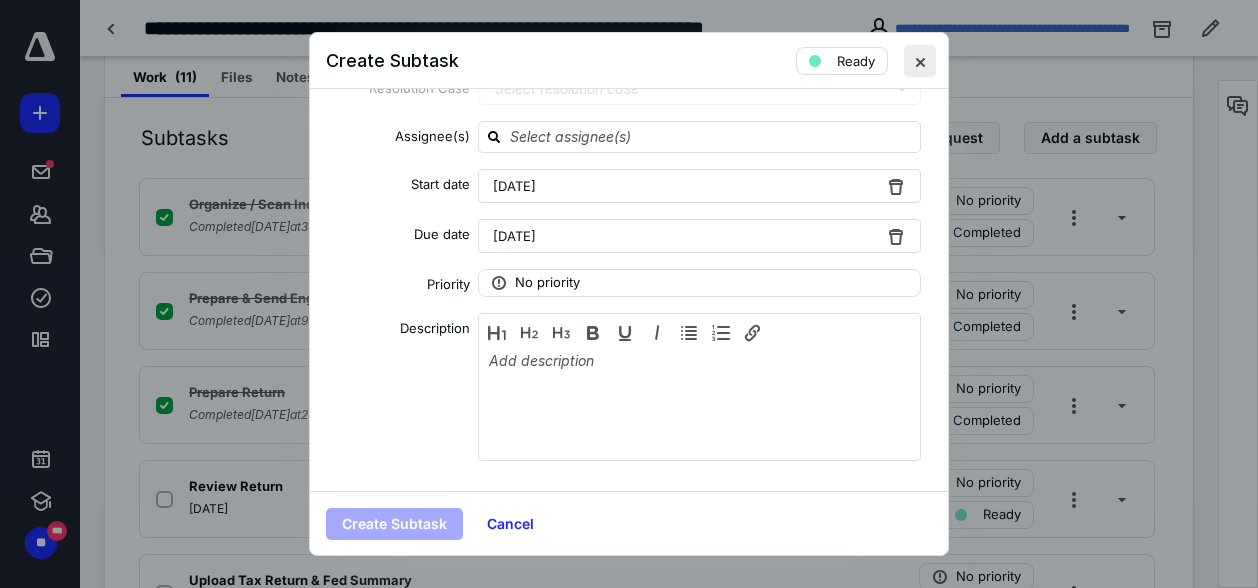 click at bounding box center [920, 61] 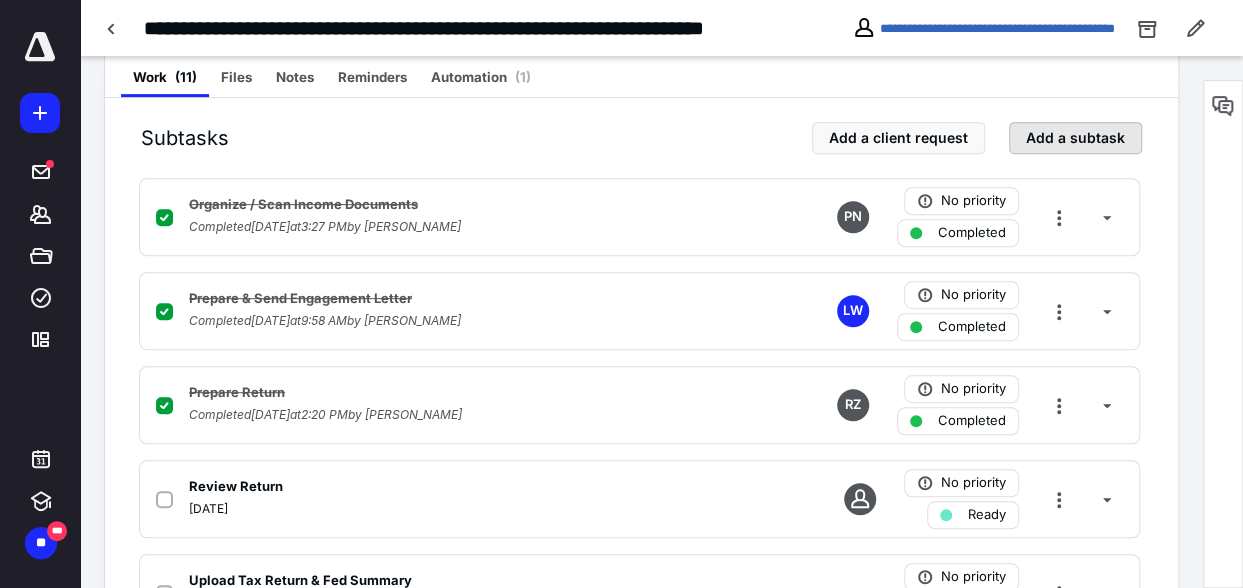click on "Add a subtask" at bounding box center [1075, 138] 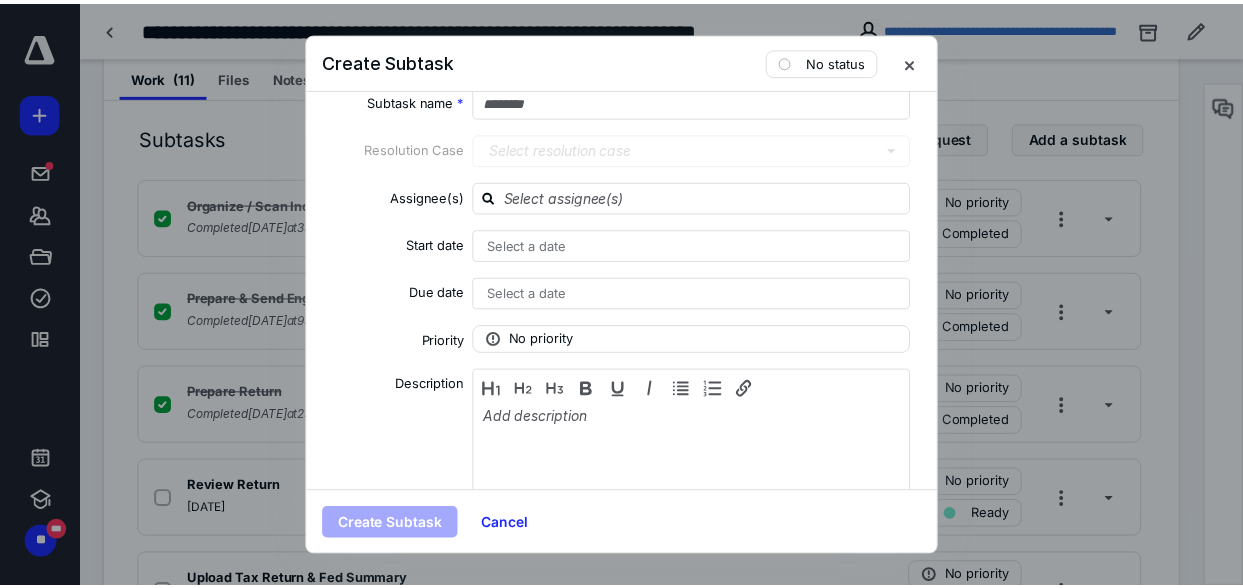 scroll, scrollTop: 78, scrollLeft: 0, axis: vertical 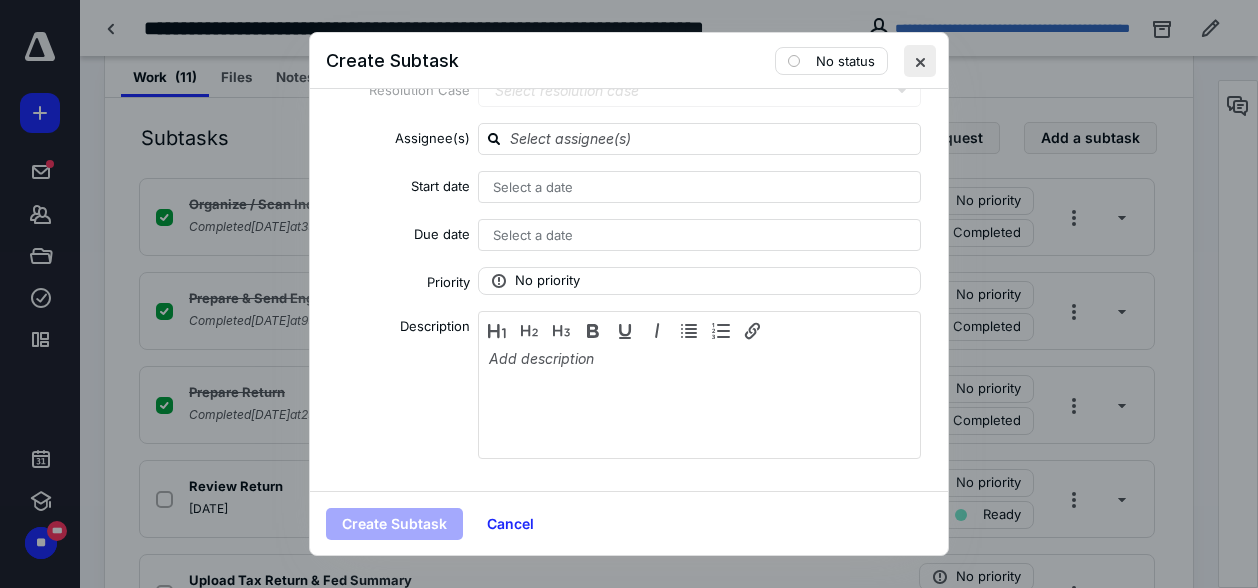 click at bounding box center [920, 61] 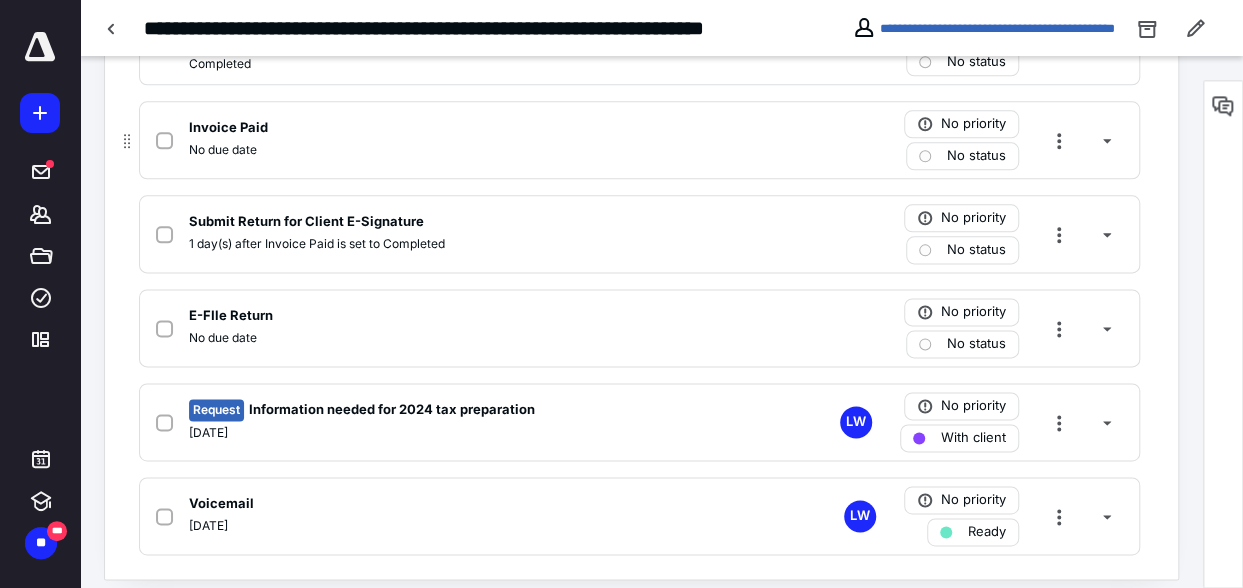 scroll, scrollTop: 1150, scrollLeft: 0, axis: vertical 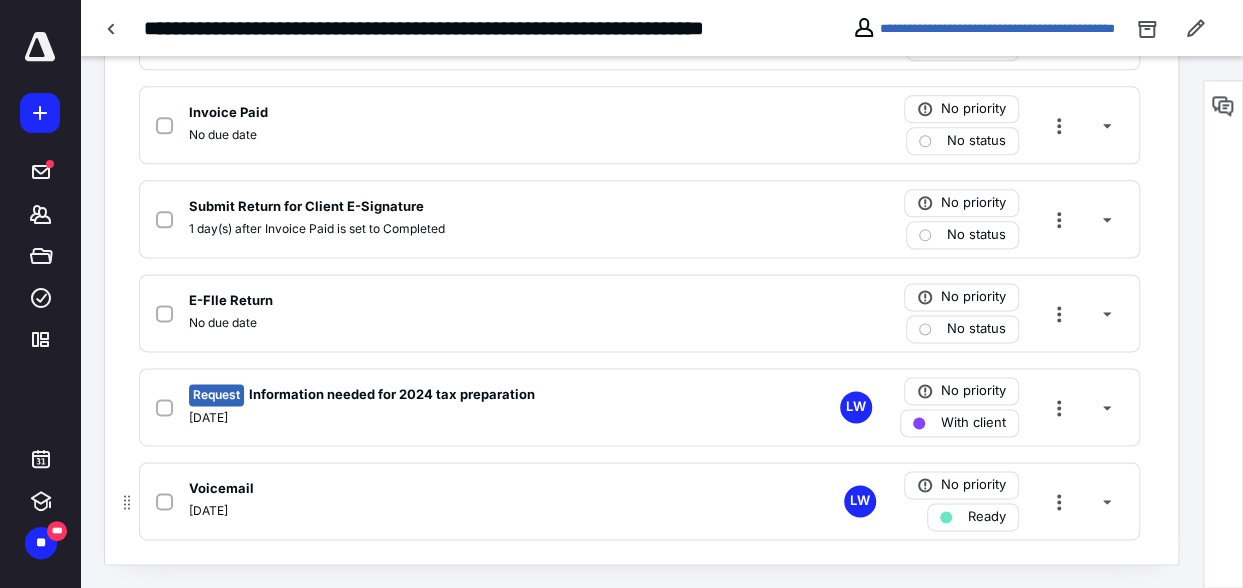click on "[DATE]" at bounding box center [377, 511] 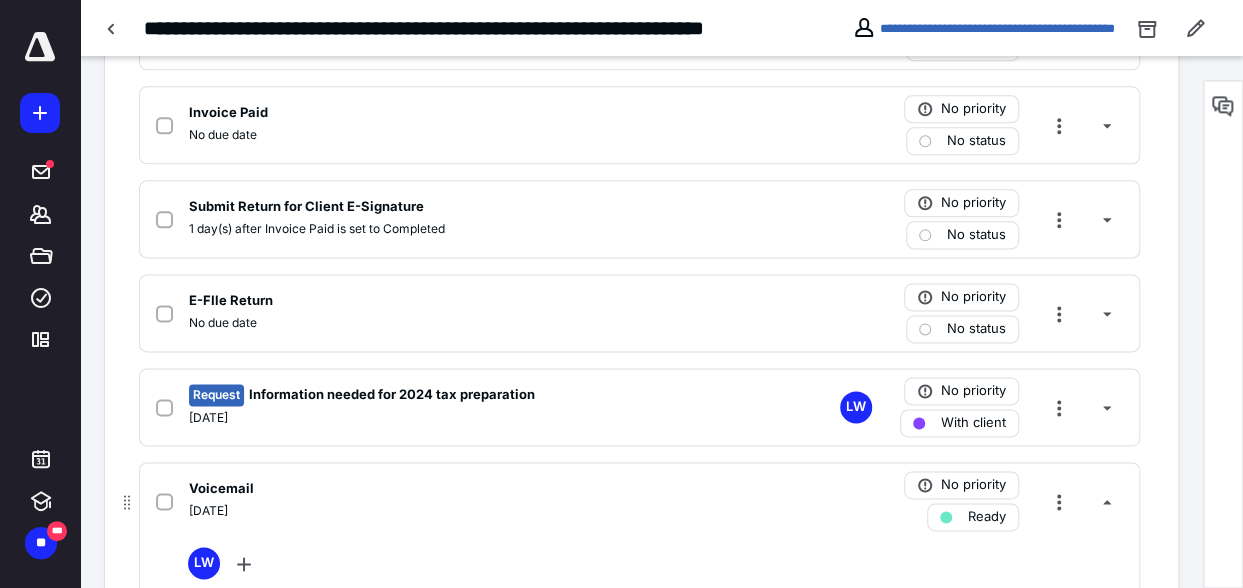 scroll, scrollTop: 1550, scrollLeft: 0, axis: vertical 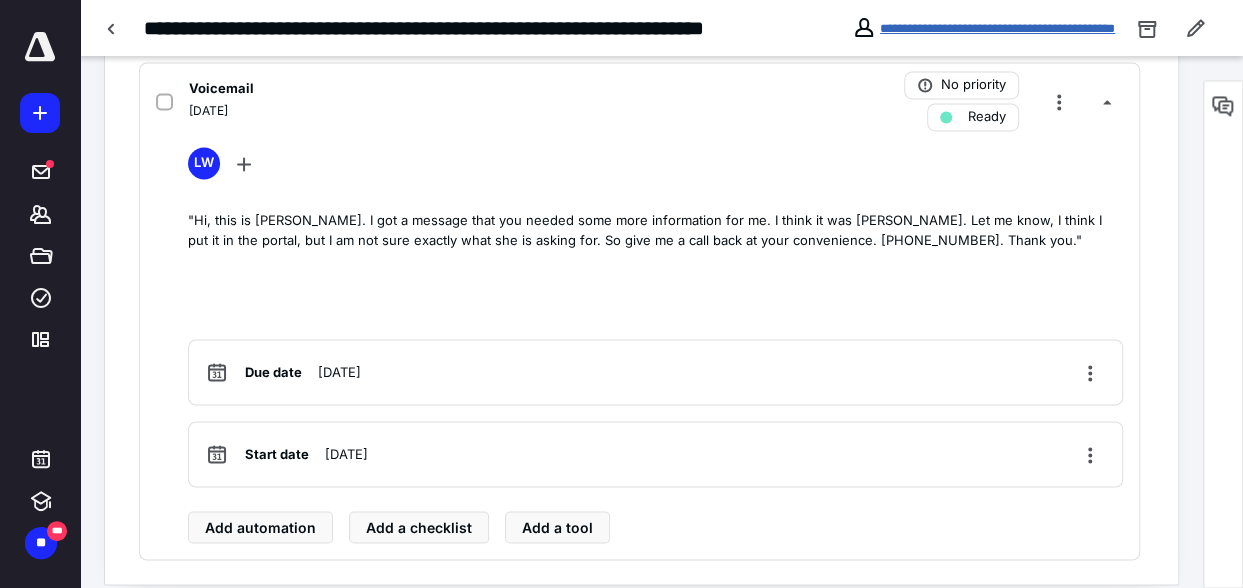 click on "**********" at bounding box center [997, 28] 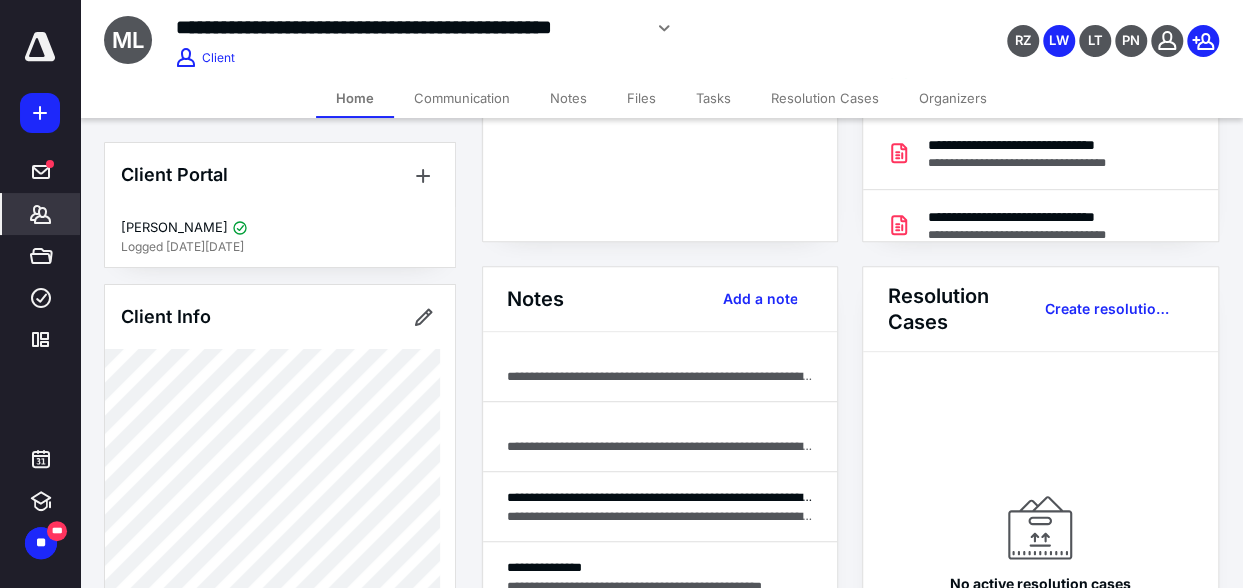 scroll, scrollTop: 100, scrollLeft: 0, axis: vertical 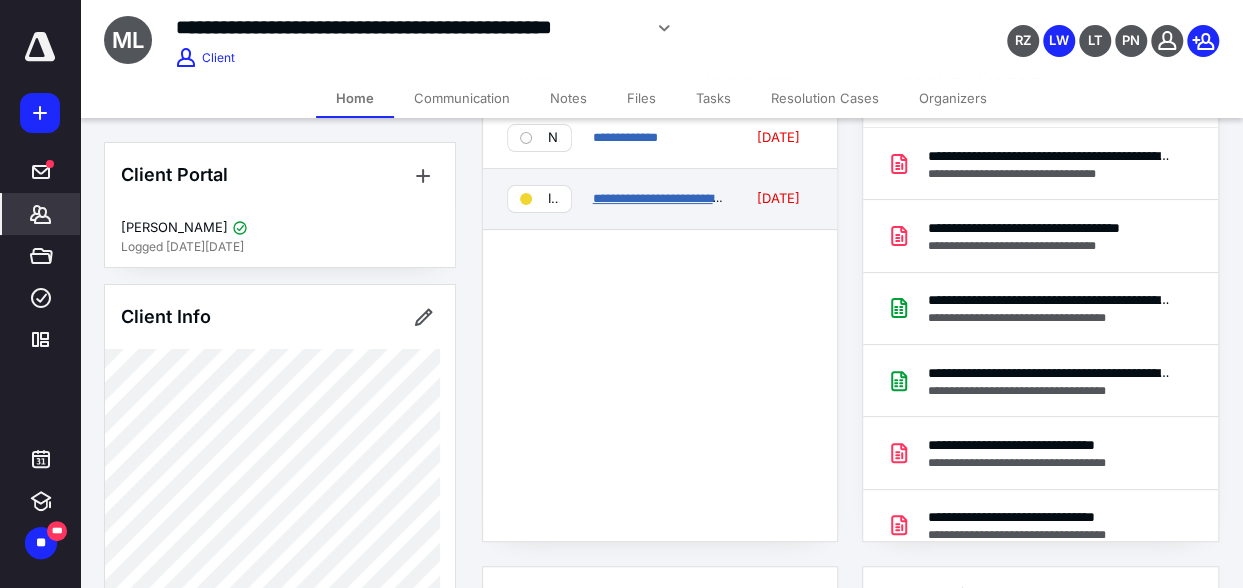 click on "**********" at bounding box center [767, 198] 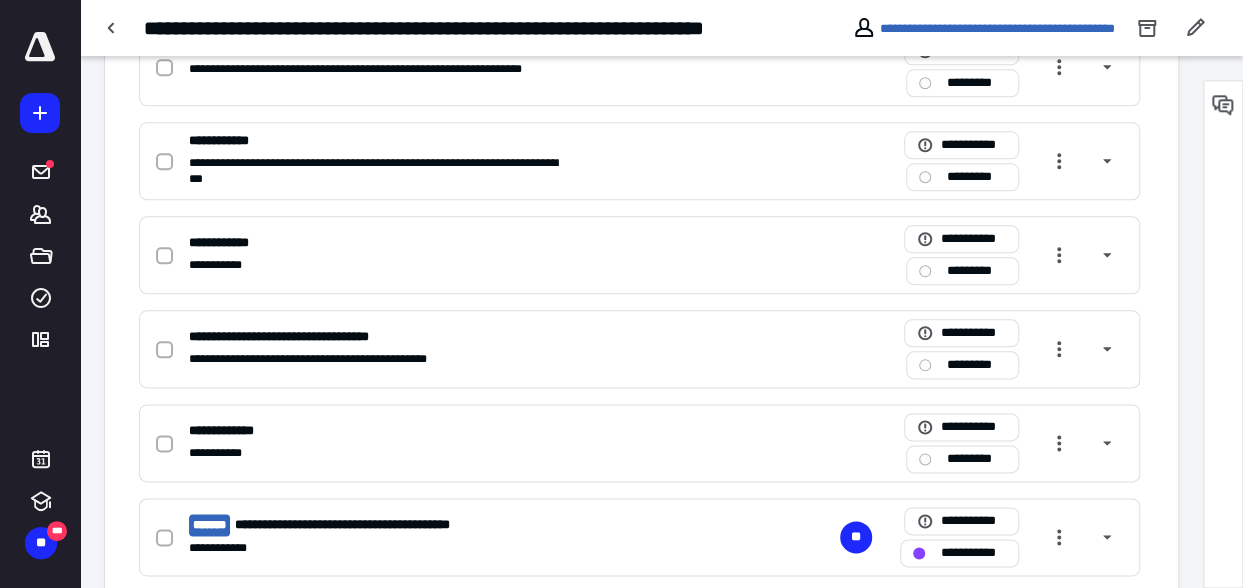 scroll, scrollTop: 1150, scrollLeft: 0, axis: vertical 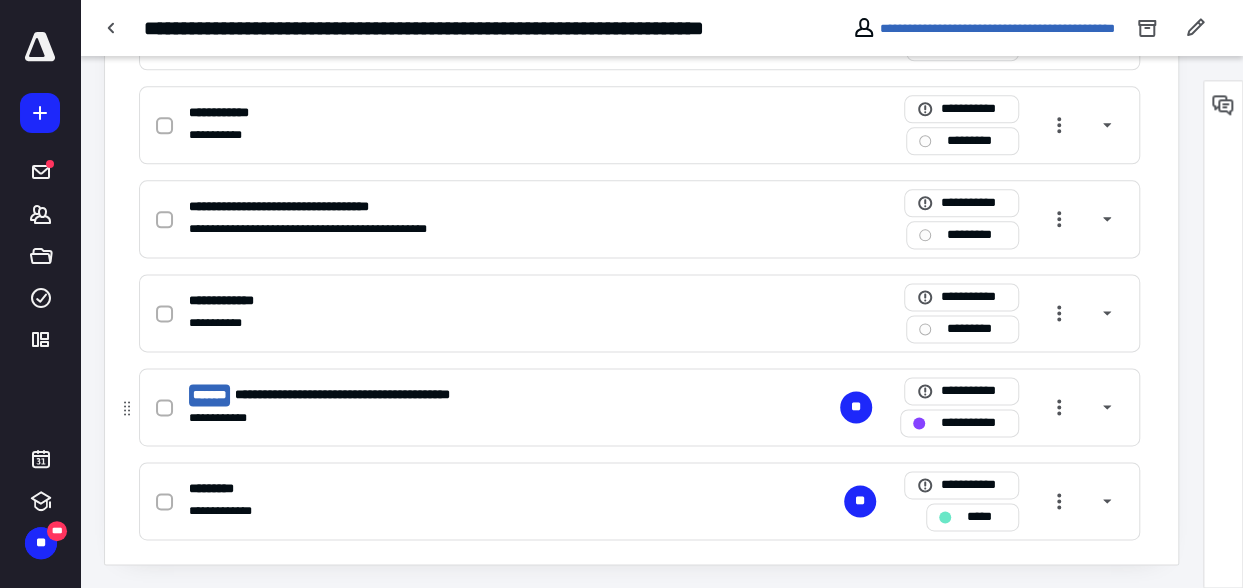click on "**********" at bounding box center (376, 395) 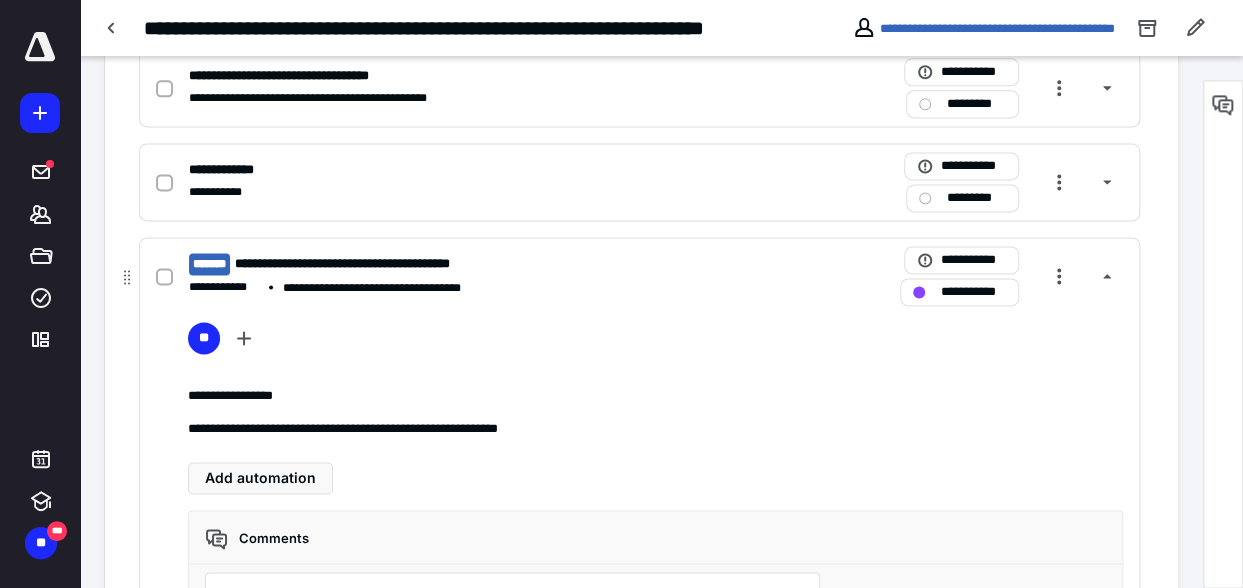 scroll, scrollTop: 1581, scrollLeft: 0, axis: vertical 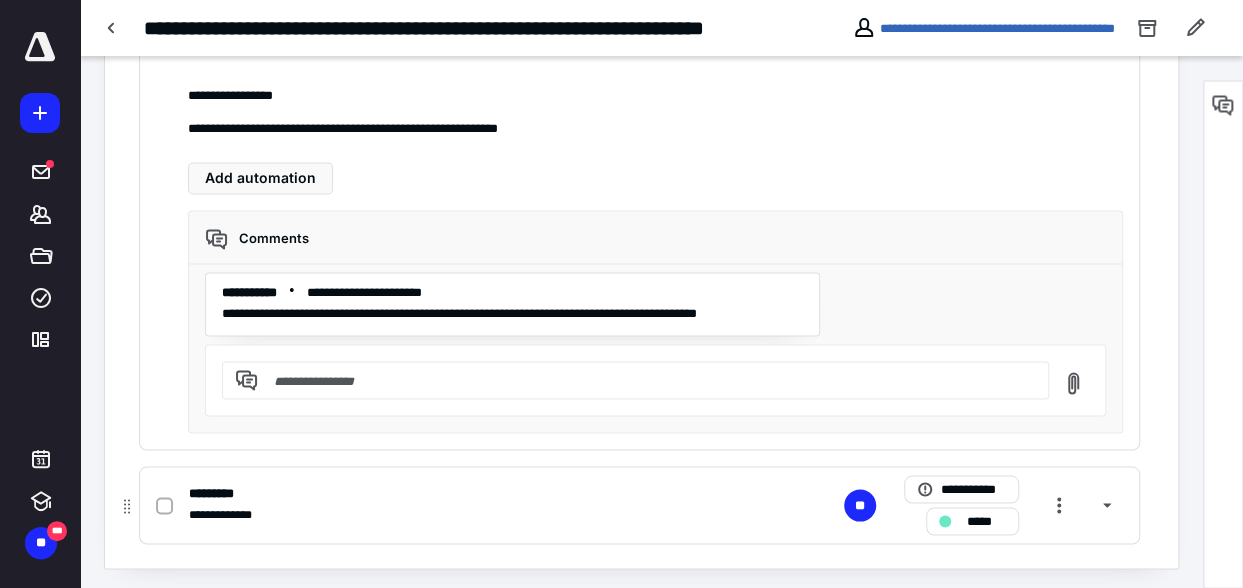 click on "**********" at bounding box center (639, 505) 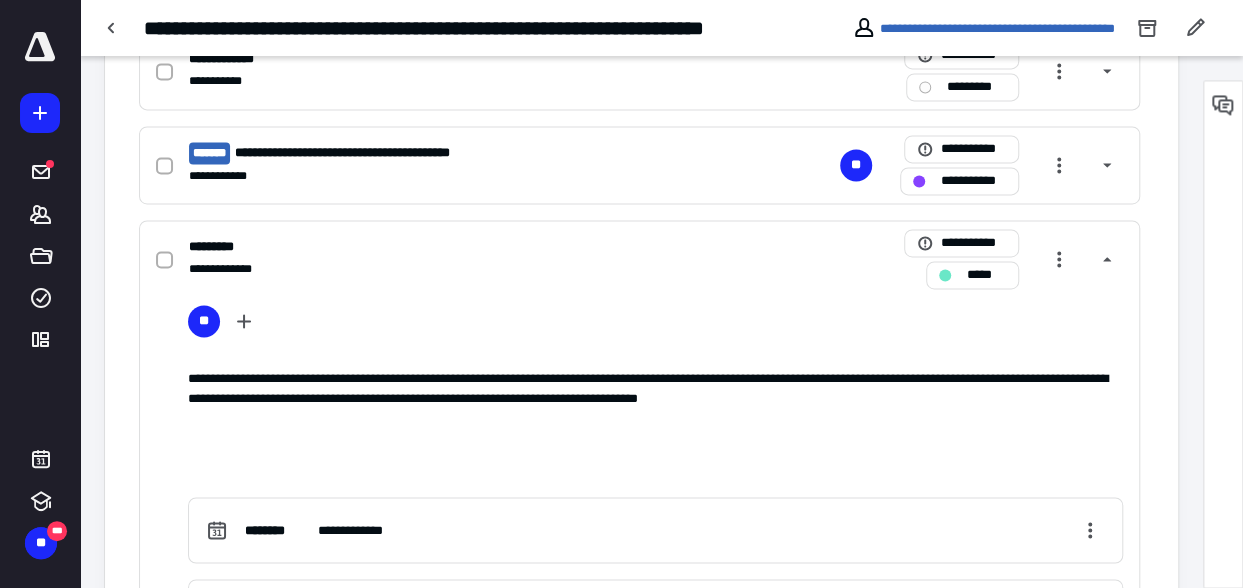 scroll, scrollTop: 1500, scrollLeft: 0, axis: vertical 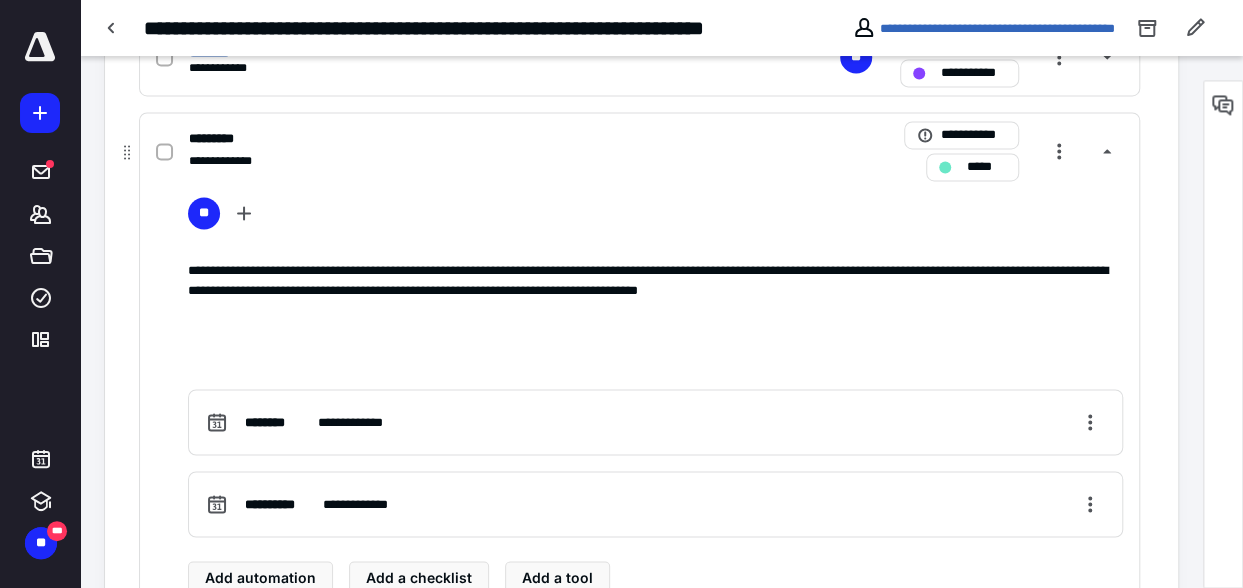 click on "*****" at bounding box center [986, 167] 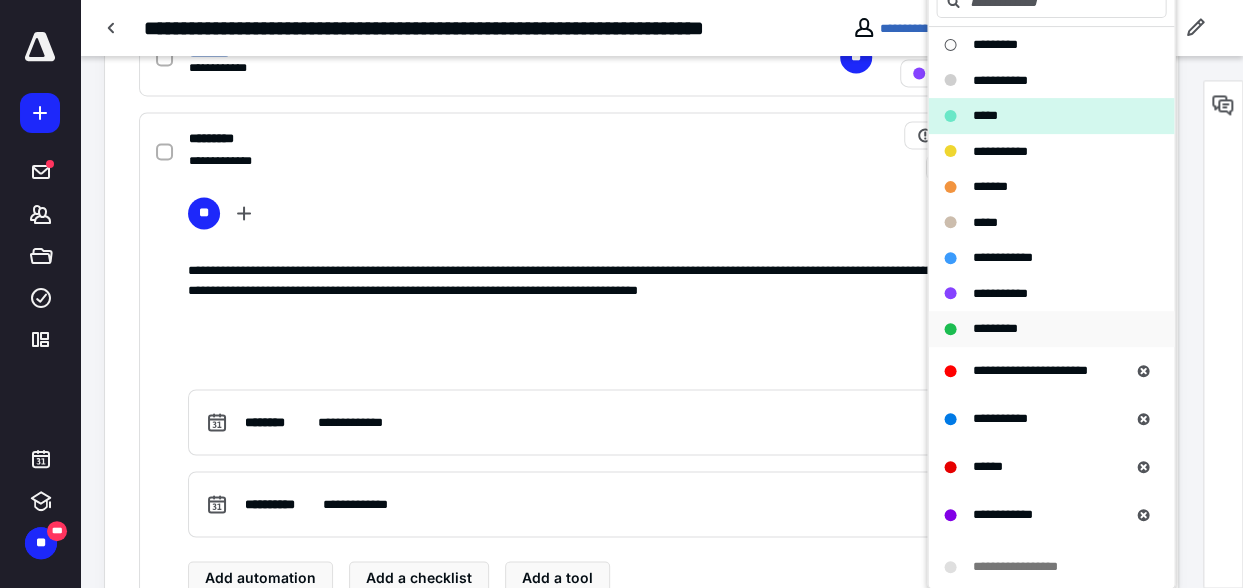 click on "*********" at bounding box center [994, 328] 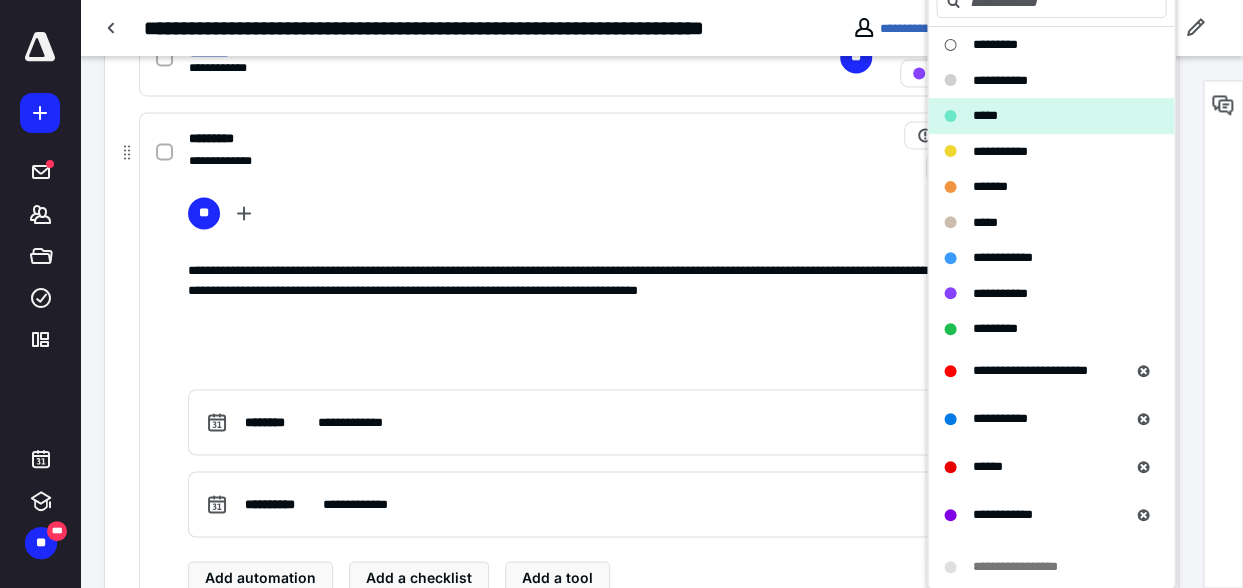checkbox on "true" 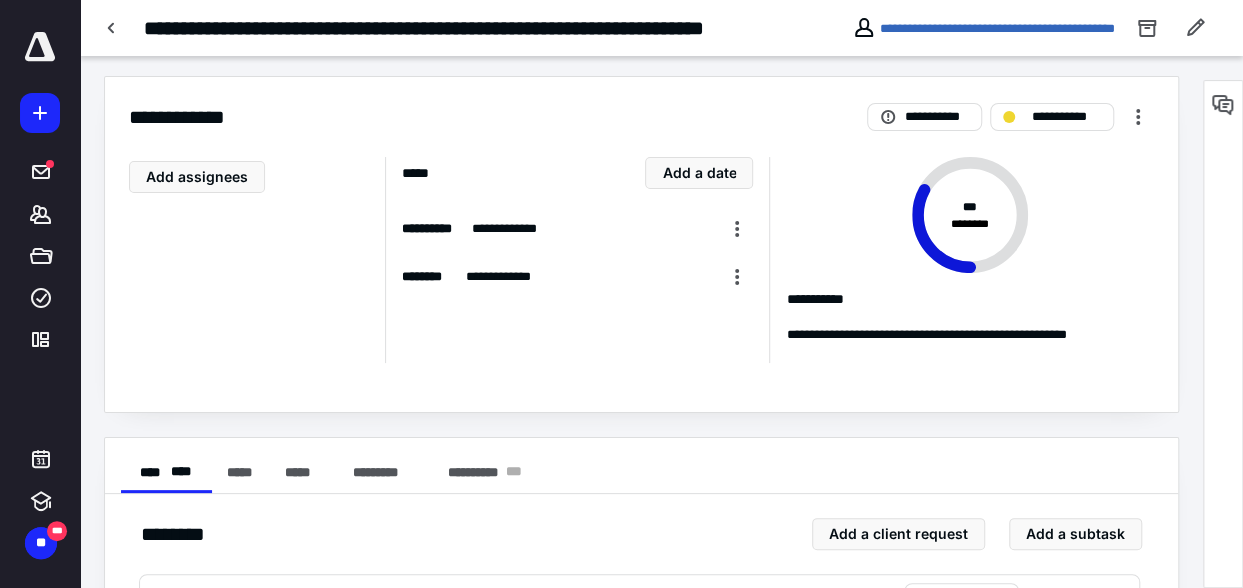 scroll, scrollTop: 0, scrollLeft: 0, axis: both 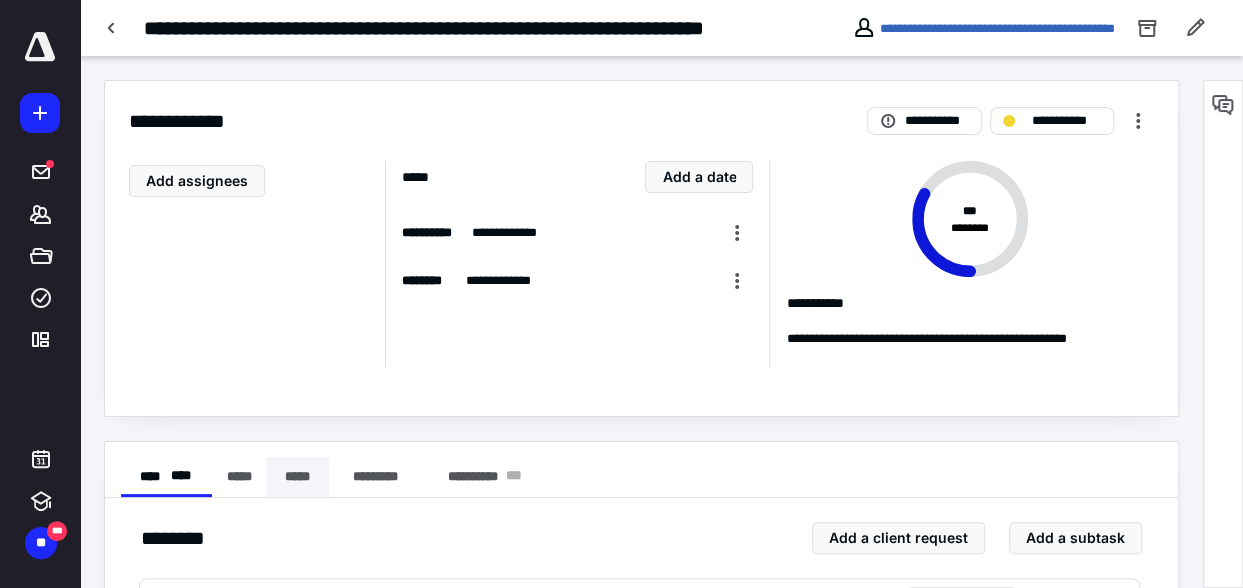 click on "*****" at bounding box center [297, 477] 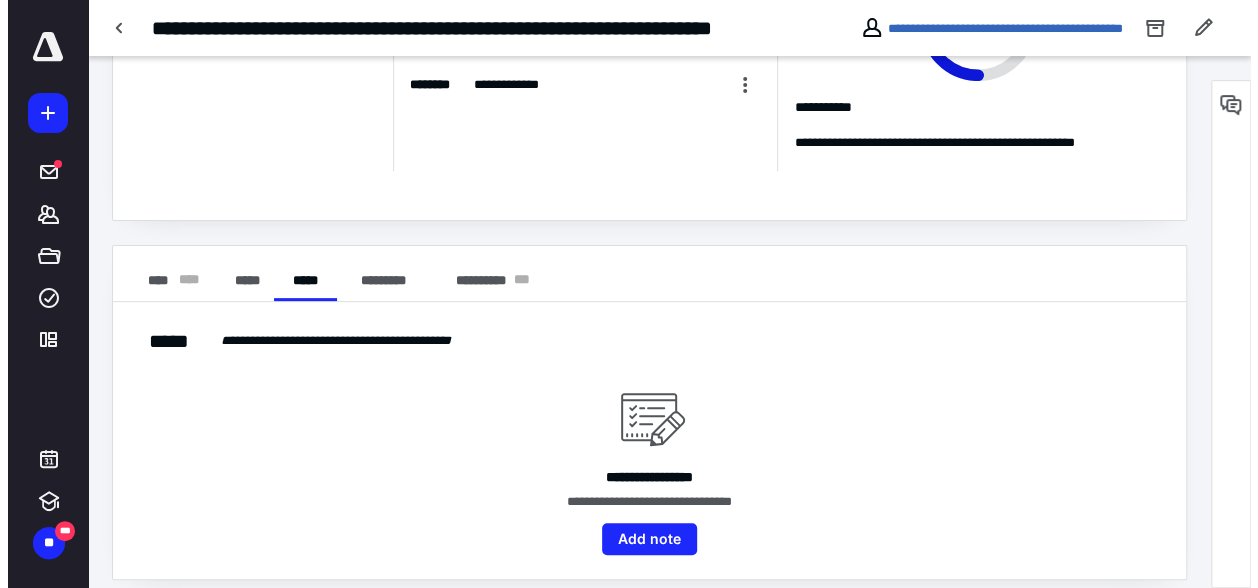 scroll, scrollTop: 210, scrollLeft: 0, axis: vertical 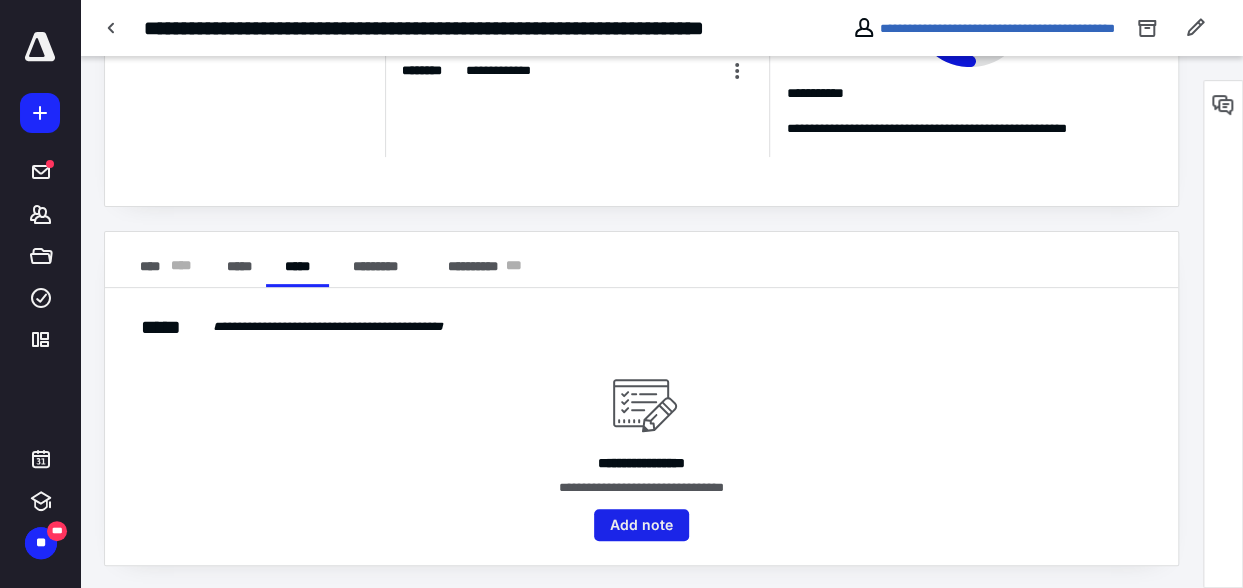 click on "Add note" at bounding box center (641, 525) 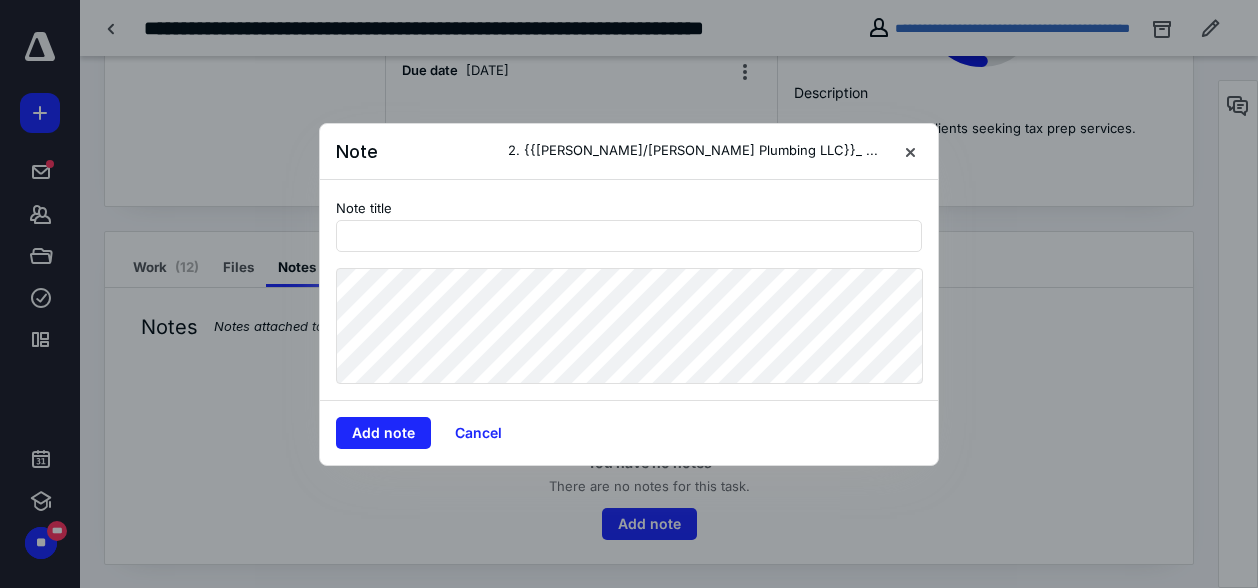 click at bounding box center [629, 294] 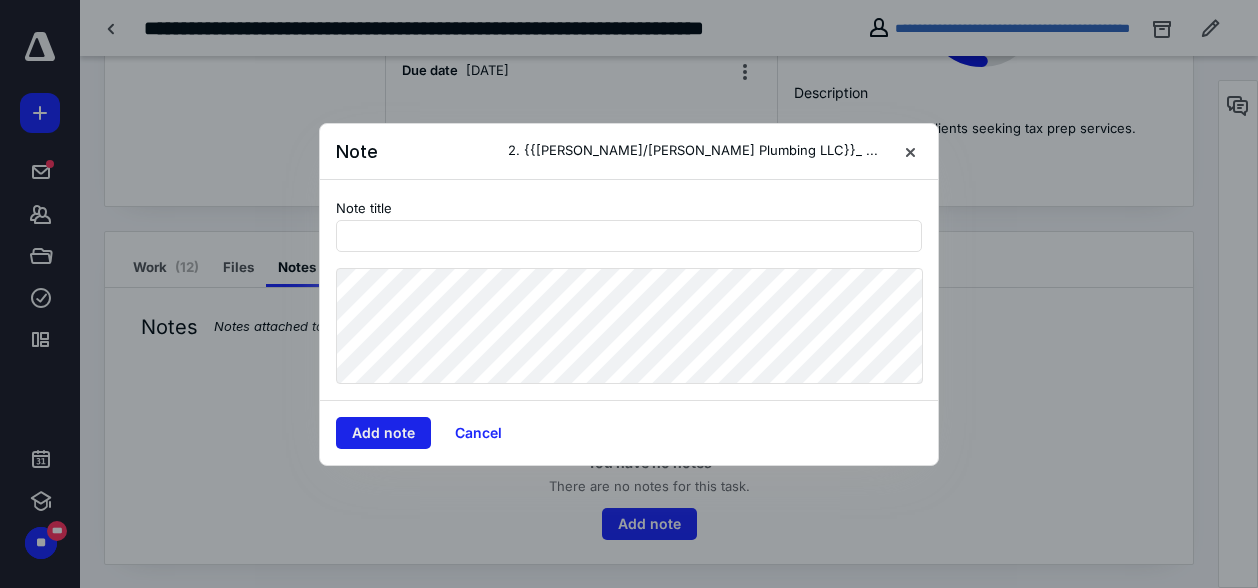click on "Add note" at bounding box center (383, 433) 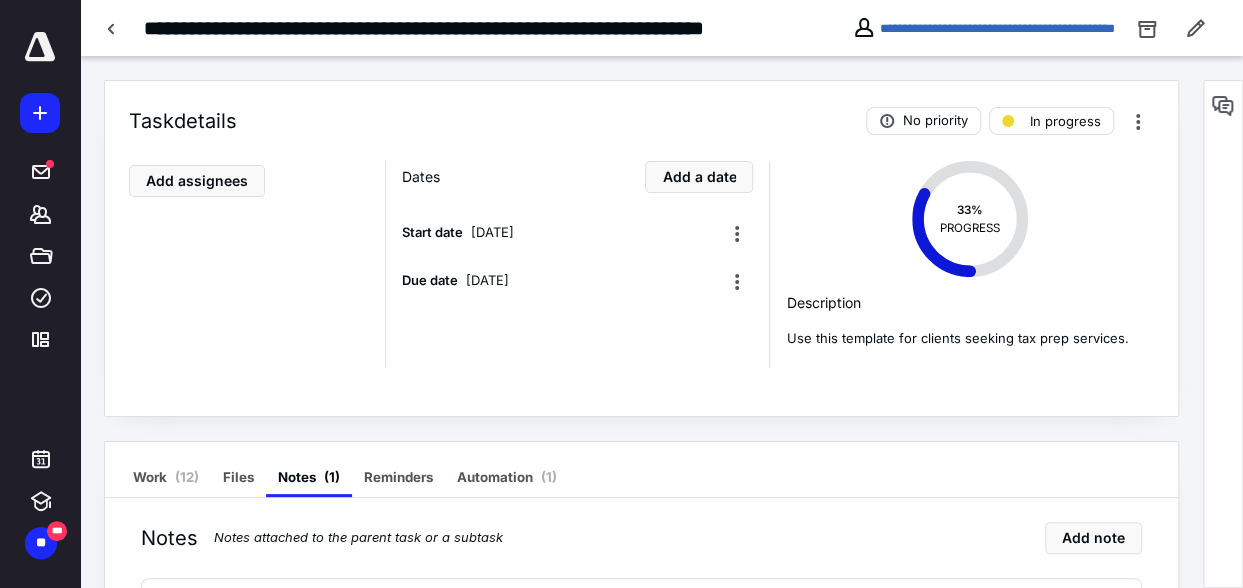scroll, scrollTop: 0, scrollLeft: 0, axis: both 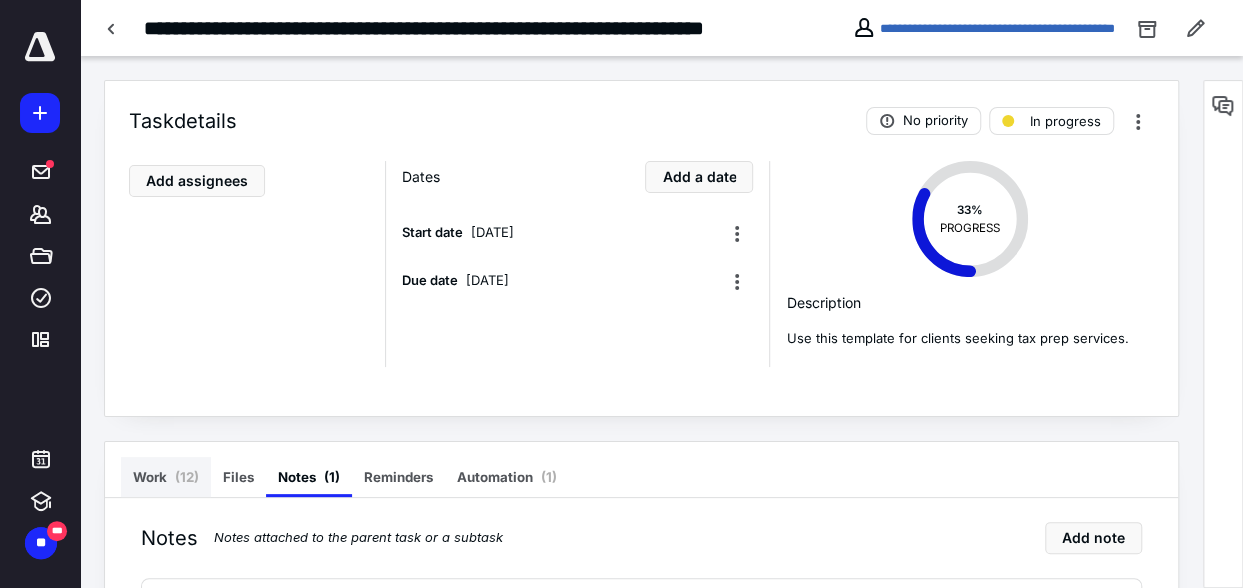 click on "Work ( 12 )" at bounding box center (166, 477) 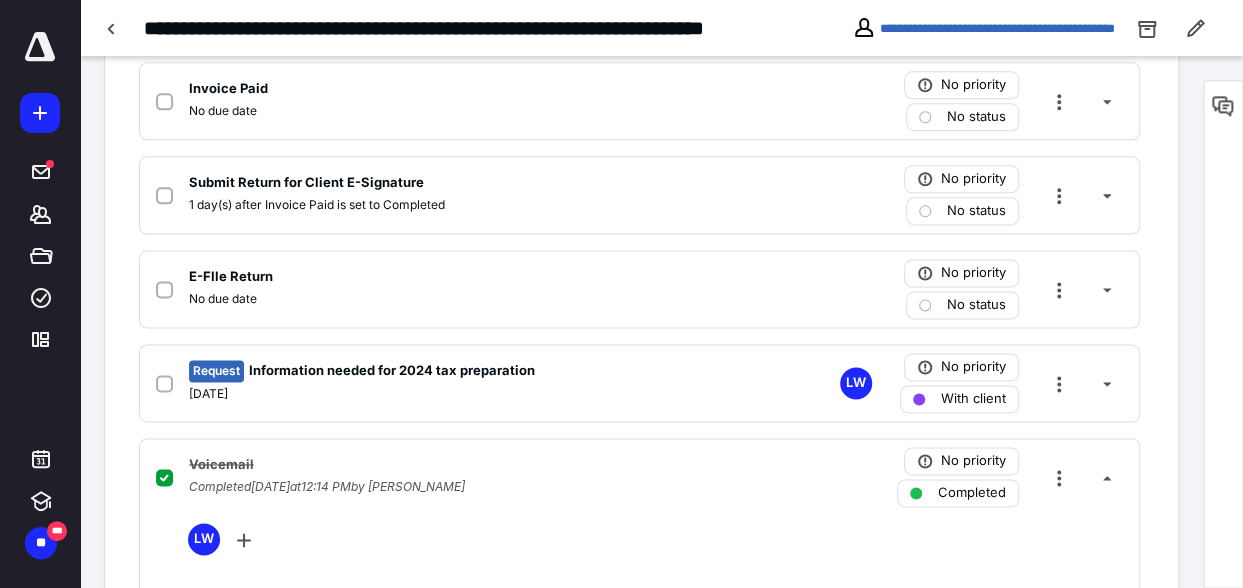 scroll, scrollTop: 1400, scrollLeft: 0, axis: vertical 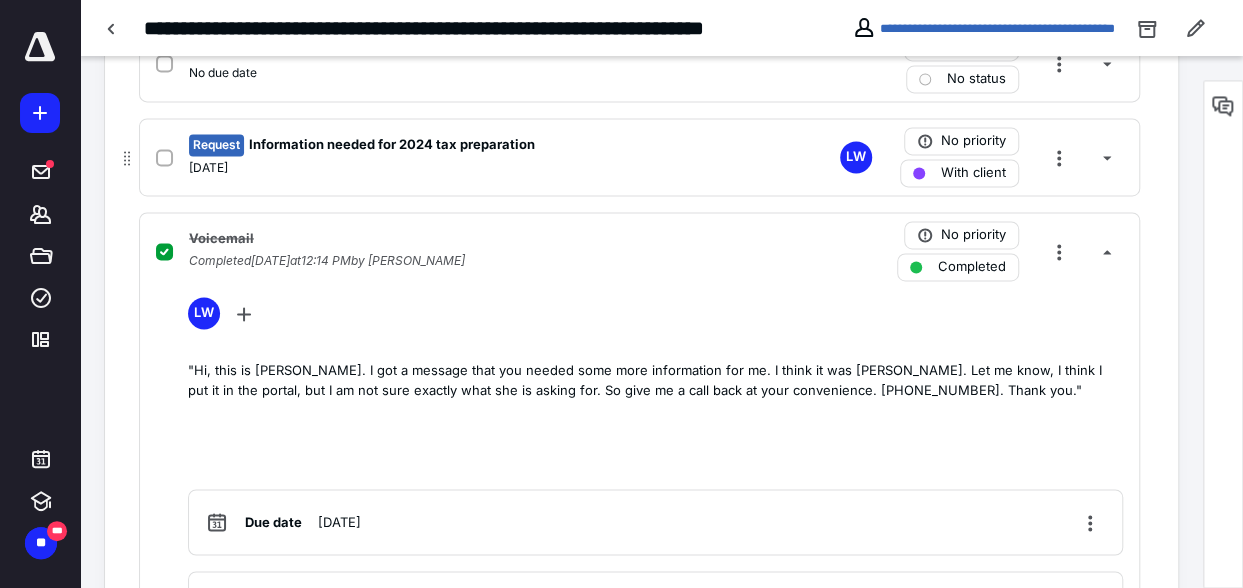 click on "[DATE]" at bounding box center [377, 168] 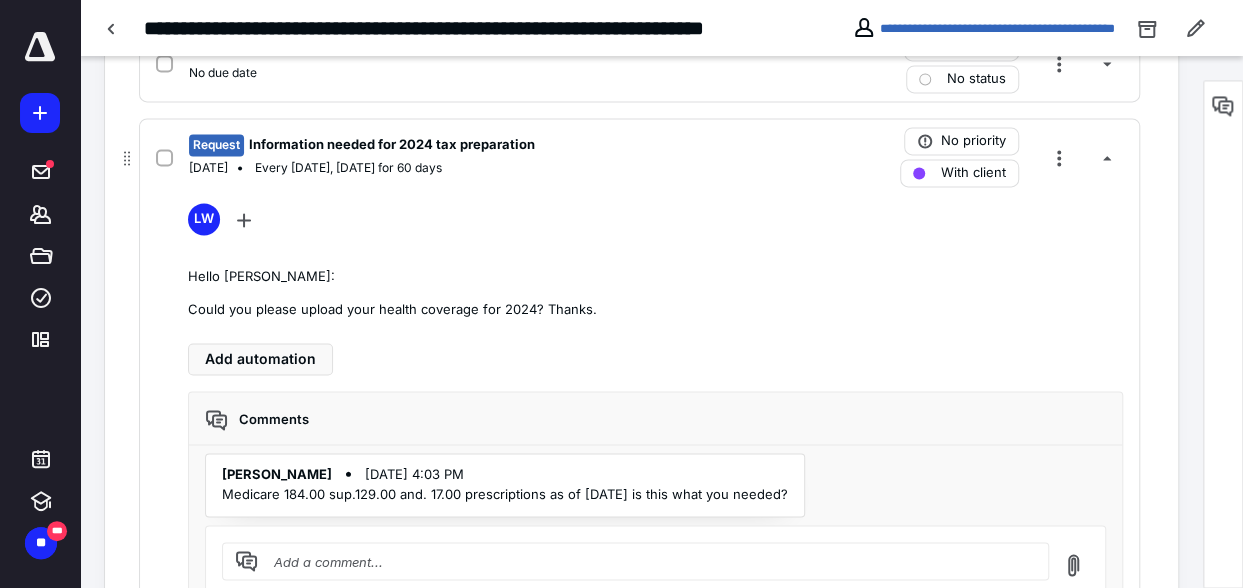 scroll, scrollTop: 1581, scrollLeft: 0, axis: vertical 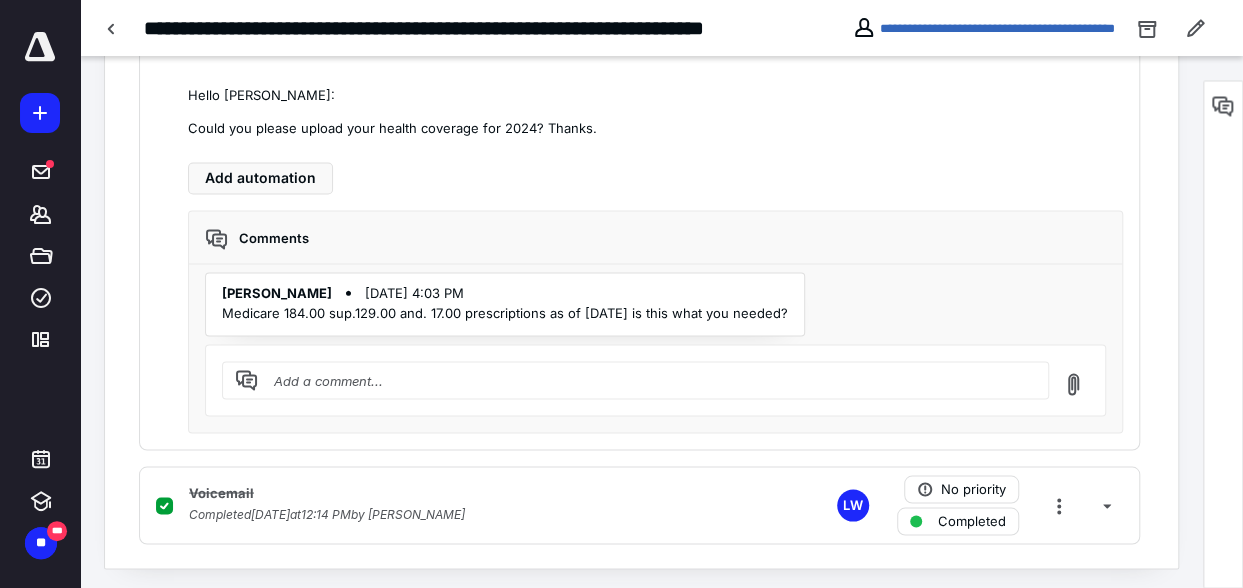 click at bounding box center (647, 380) 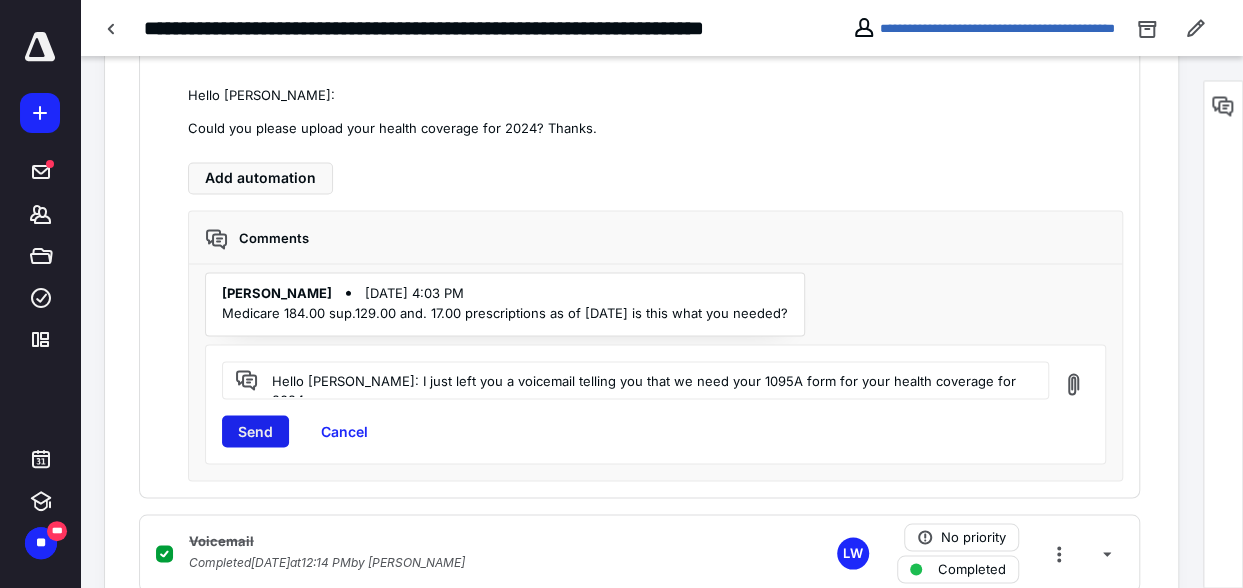 type on "Hello [PERSON_NAME]: I just left you a voicemail telling you that we need your 1095A form for your health coverage for 2024" 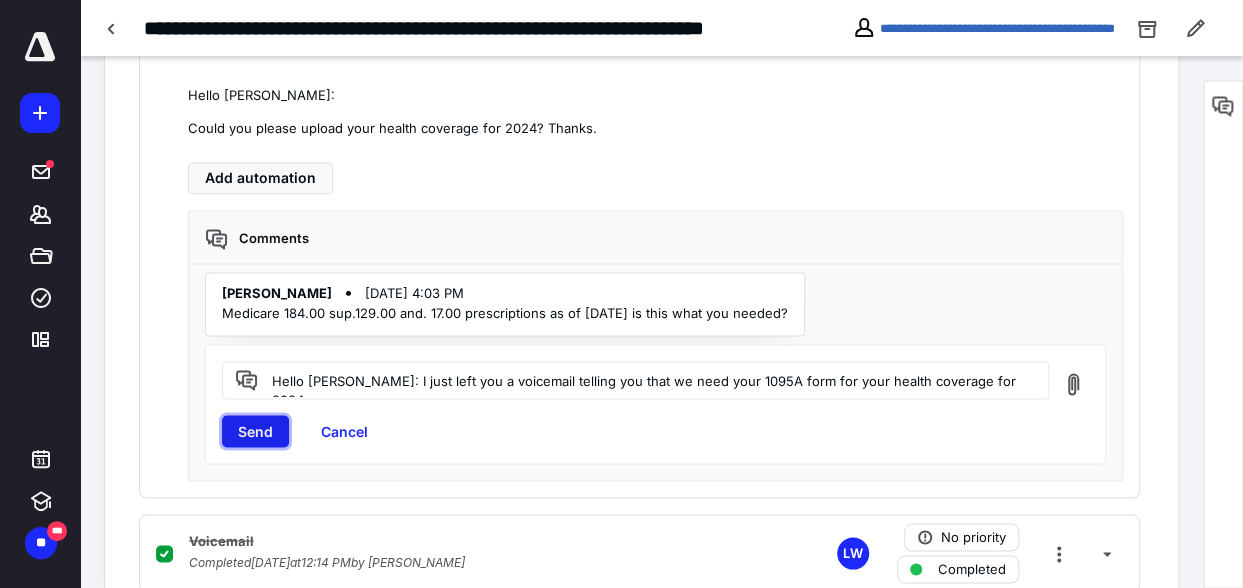 click on "Send" at bounding box center [255, 431] 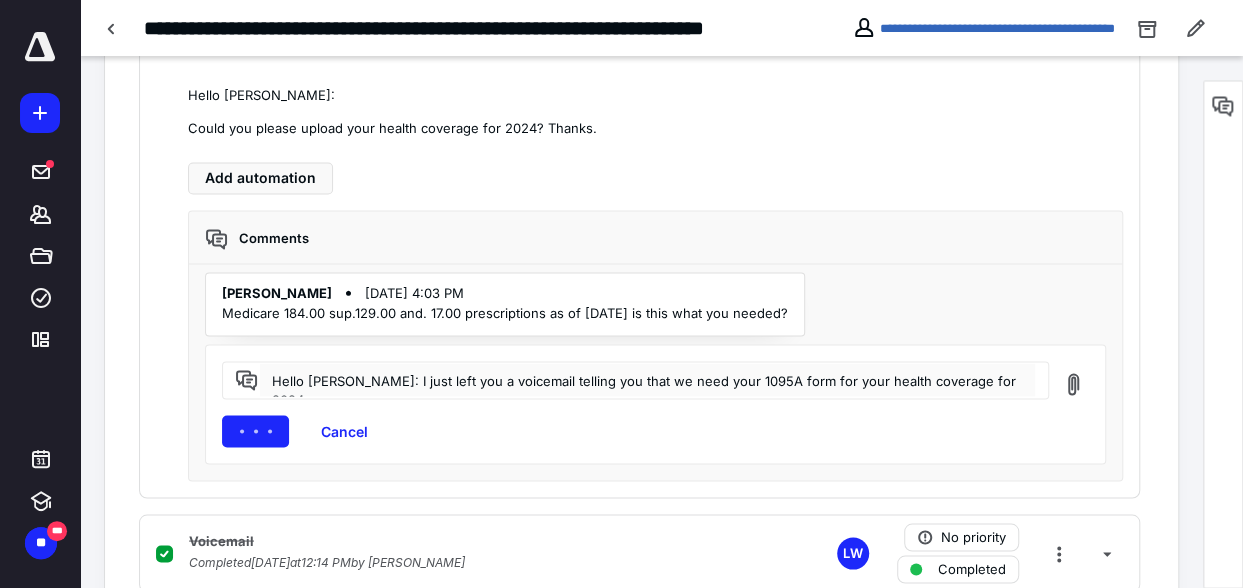 type 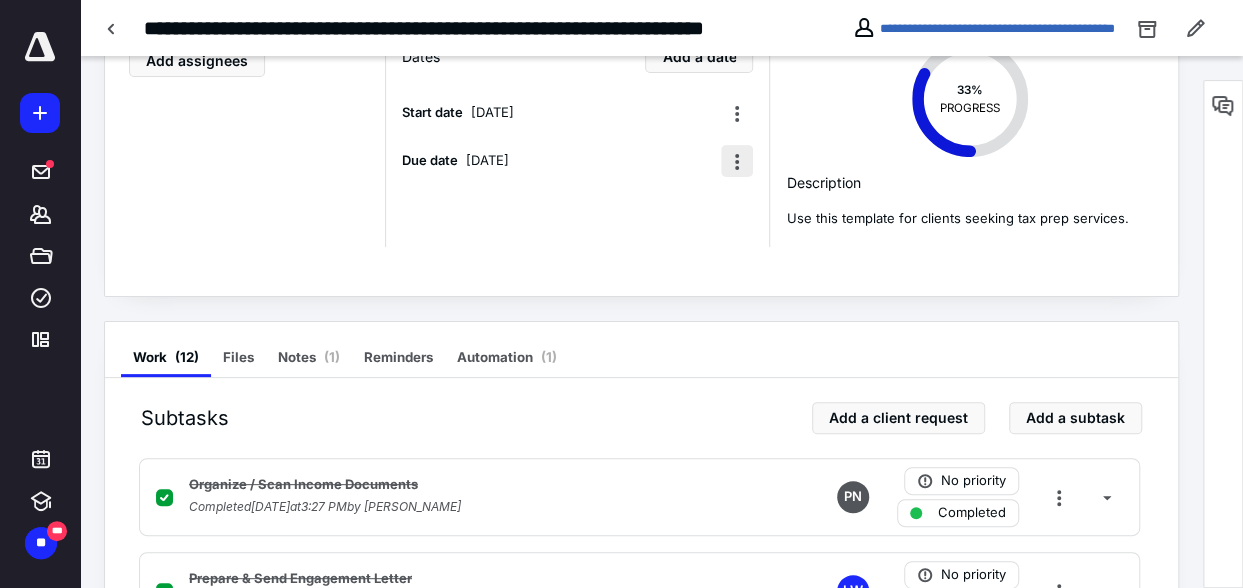 scroll, scrollTop: 0, scrollLeft: 0, axis: both 